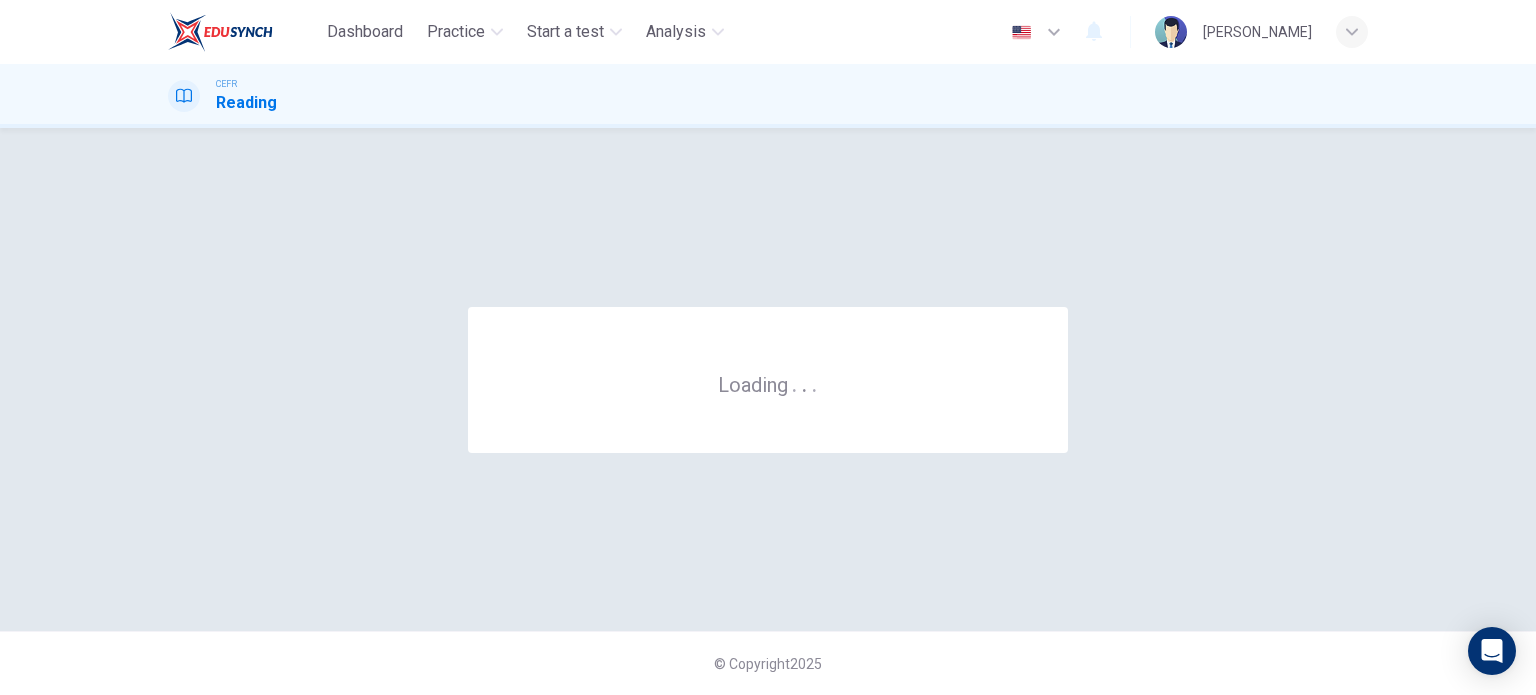 scroll, scrollTop: 0, scrollLeft: 0, axis: both 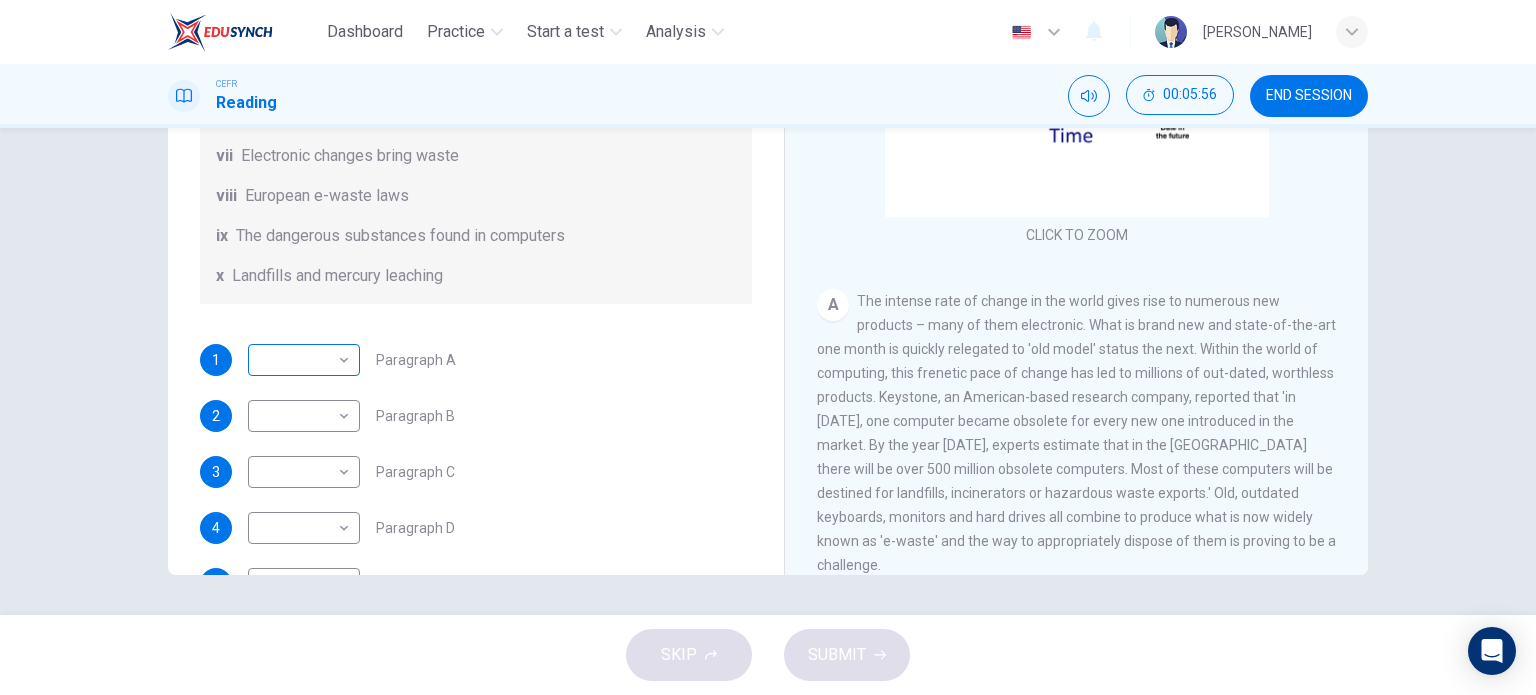 click on "Dashboard Practice Start a test Analysis English en ​ MUHAMMAD HANIS BIN ZAMRI CEFR Reading 00:05:56 END SESSION Questions 1 - 7 The Reading Passage has 7 paragraphs,  A-G .
Choose the correct heading for each paragraph from the list of headings below.
Write the correct number,  i-x , in the boxes below. List of Headings i Exporting e-waste ii The hazards of burning computer junk iii Blame developed countries for e-waste iv Landfills are not satisfactory v Producer’s legal responsibility vi The dangers of computer circuit boards vii Electronic changes bring waste viii European e-waste laws ix The dangerous substances found in computers x Landfills and mercury leaching 1 ​ ​ Paragraph A 2 ​ ​ Paragraph B 3 ​ ​ Paragraph C 4 ​ ​ Paragraph D 5 ​ ​ Paragraph E 6 ​ ​ Paragraph F 7 ​ ​ Paragraph G The Intense Rate of Change in the World CLICK TO ZOOM Click to Zoom A B C D E F G SKIP SUBMIT EduSynch - Online Language Proficiency Testing
Dashboard Practice Start a test 2025" at bounding box center (768, 347) 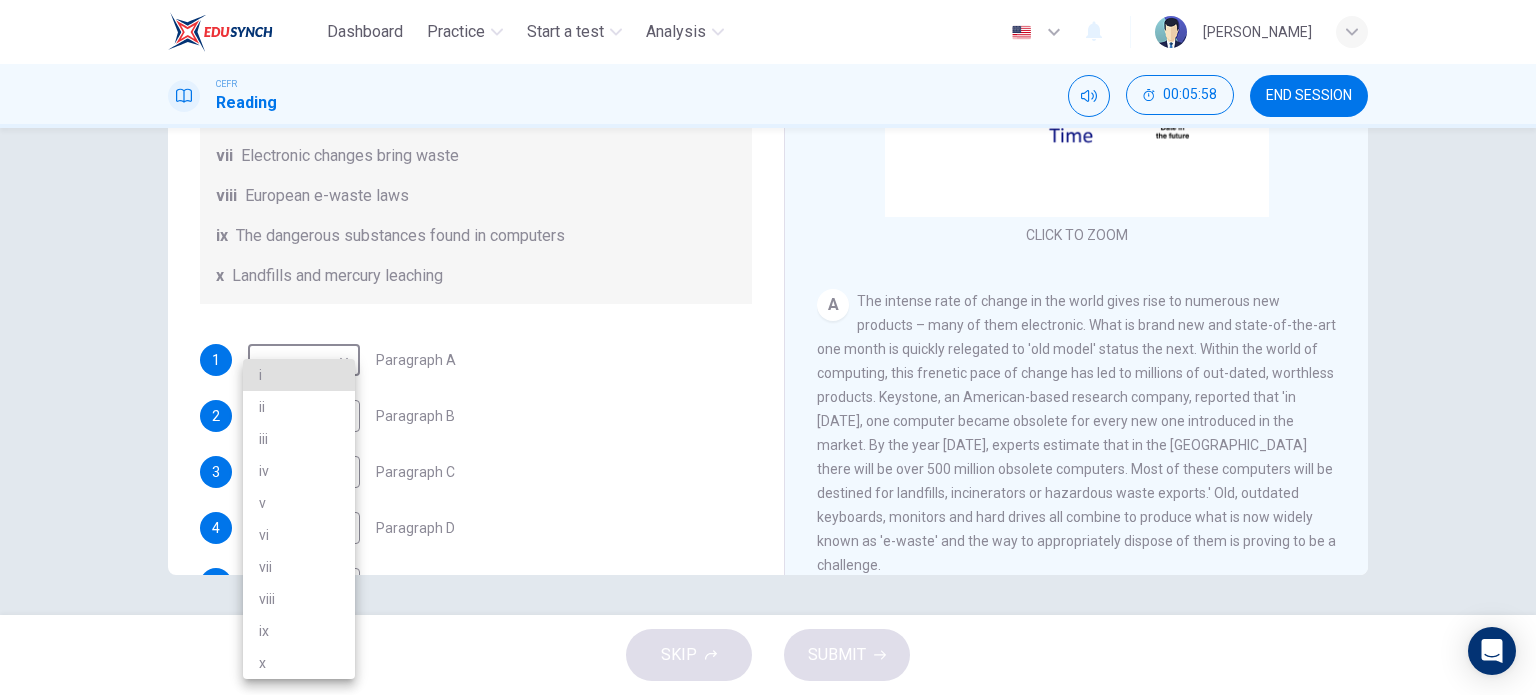 click on "vii" at bounding box center (299, 567) 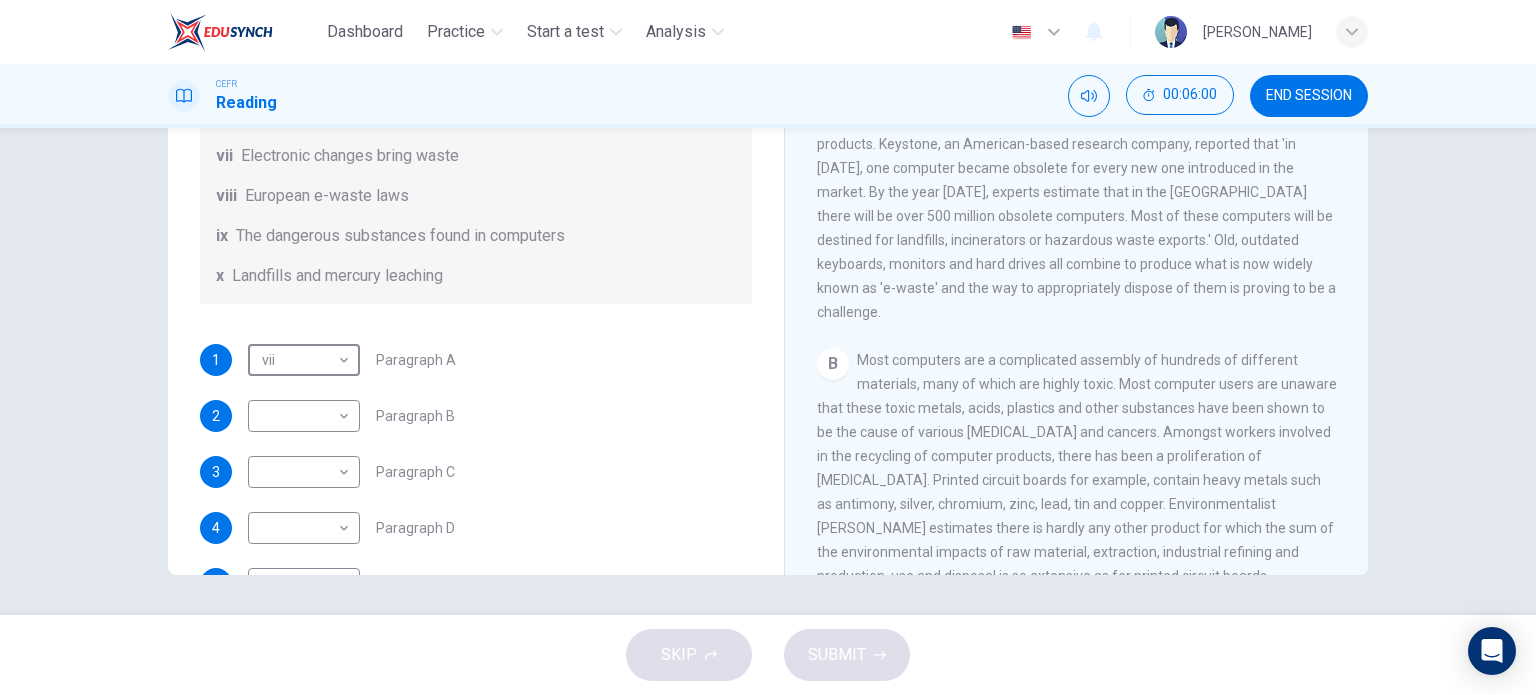 scroll, scrollTop: 400, scrollLeft: 0, axis: vertical 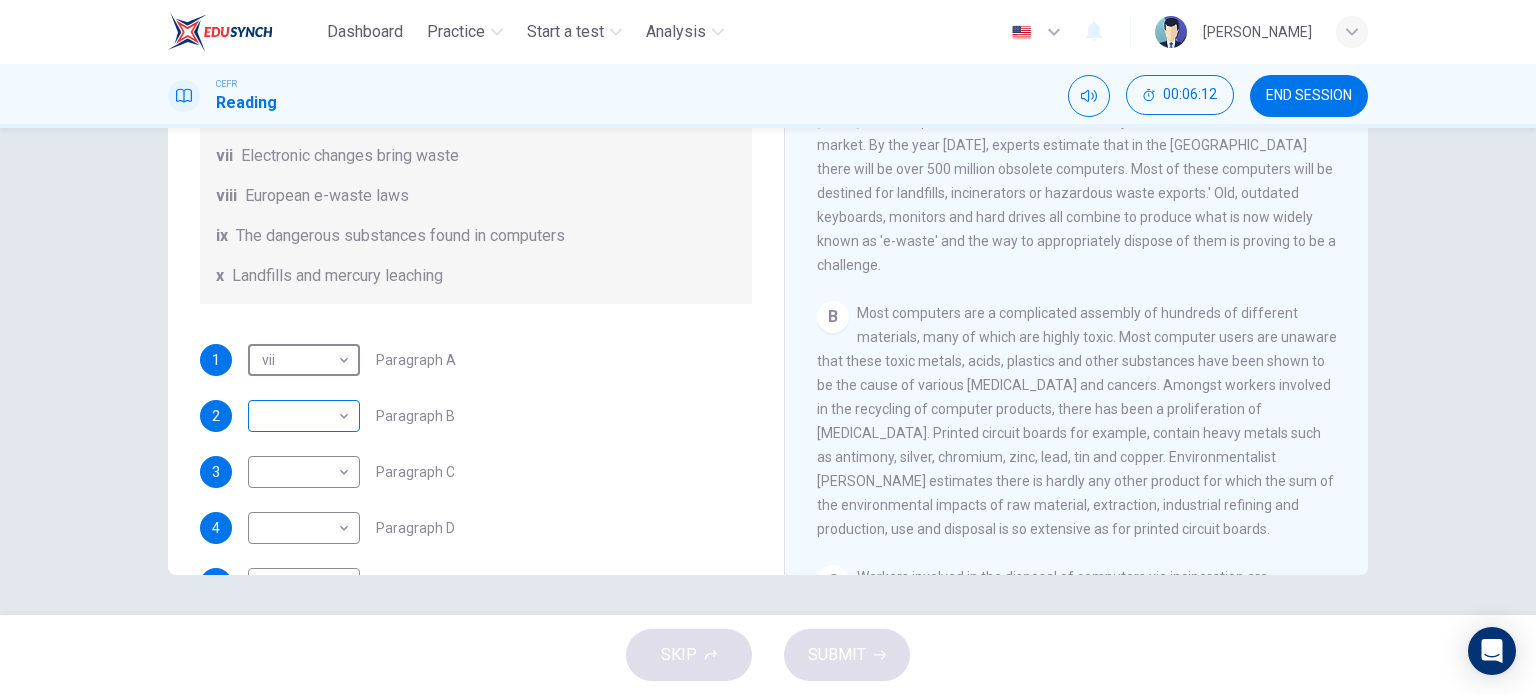 click on "Dashboard Practice Start a test Analysis English en ​ MUHAMMAD HANIS BIN ZAMRI CEFR Reading 00:06:12 END SESSION Questions 1 - 7 The Reading Passage has 7 paragraphs,  A-G .
Choose the correct heading for each paragraph from the list of headings below.
Write the correct number,  i-x , in the boxes below. List of Headings i Exporting e-waste ii The hazards of burning computer junk iii Blame developed countries for e-waste iv Landfills are not satisfactory v Producer’s legal responsibility vi The dangers of computer circuit boards vii Electronic changes bring waste viii European e-waste laws ix The dangerous substances found in computers x Landfills and mercury leaching 1 vii vii ​ Paragraph A 2 ​ ​ Paragraph B 3 ​ ​ Paragraph C 4 ​ ​ Paragraph D 5 ​ ​ Paragraph E 6 ​ ​ Paragraph F 7 ​ ​ Paragraph G The Intense Rate of Change in the World CLICK TO ZOOM Click to Zoom A B C D E F G SKIP SUBMIT EduSynch - Online Language Proficiency Testing
Dashboard Practice Start a test" at bounding box center [768, 347] 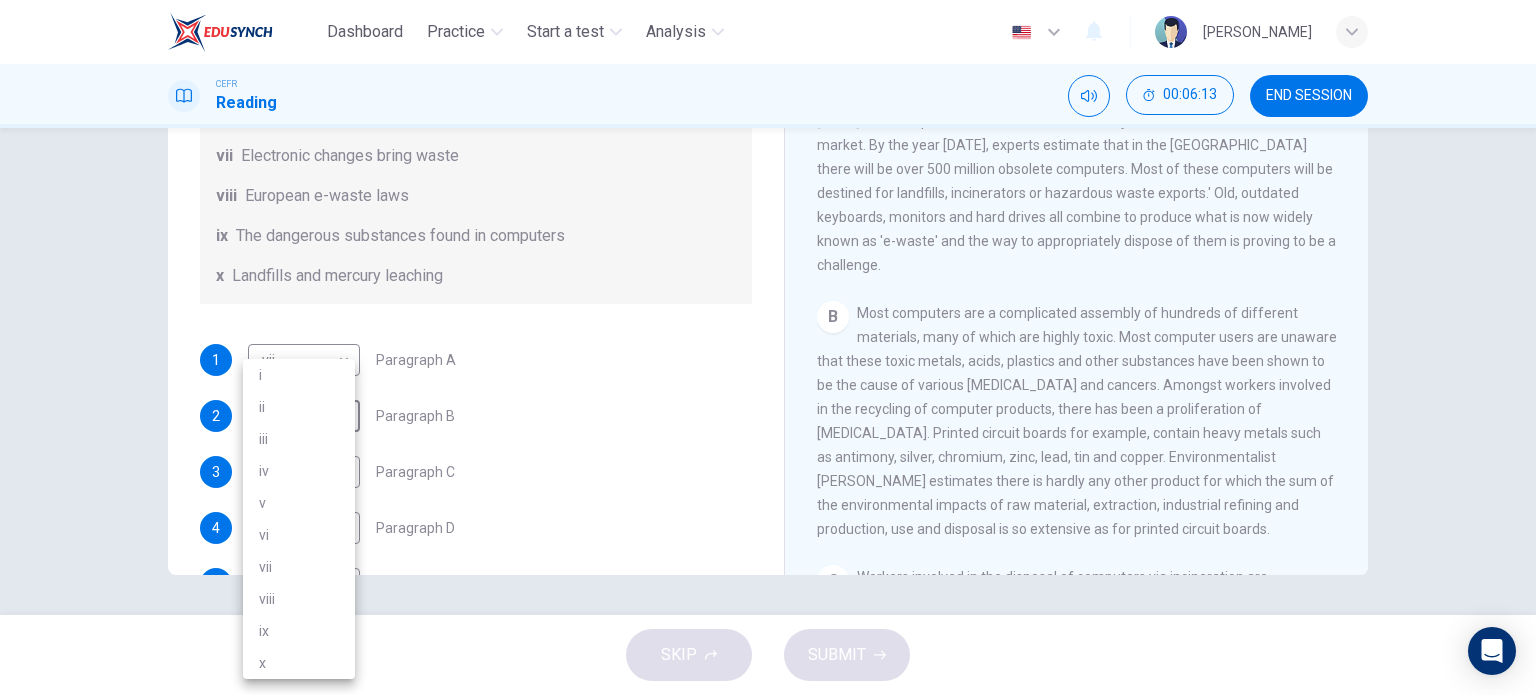 click on "vi" at bounding box center (299, 535) 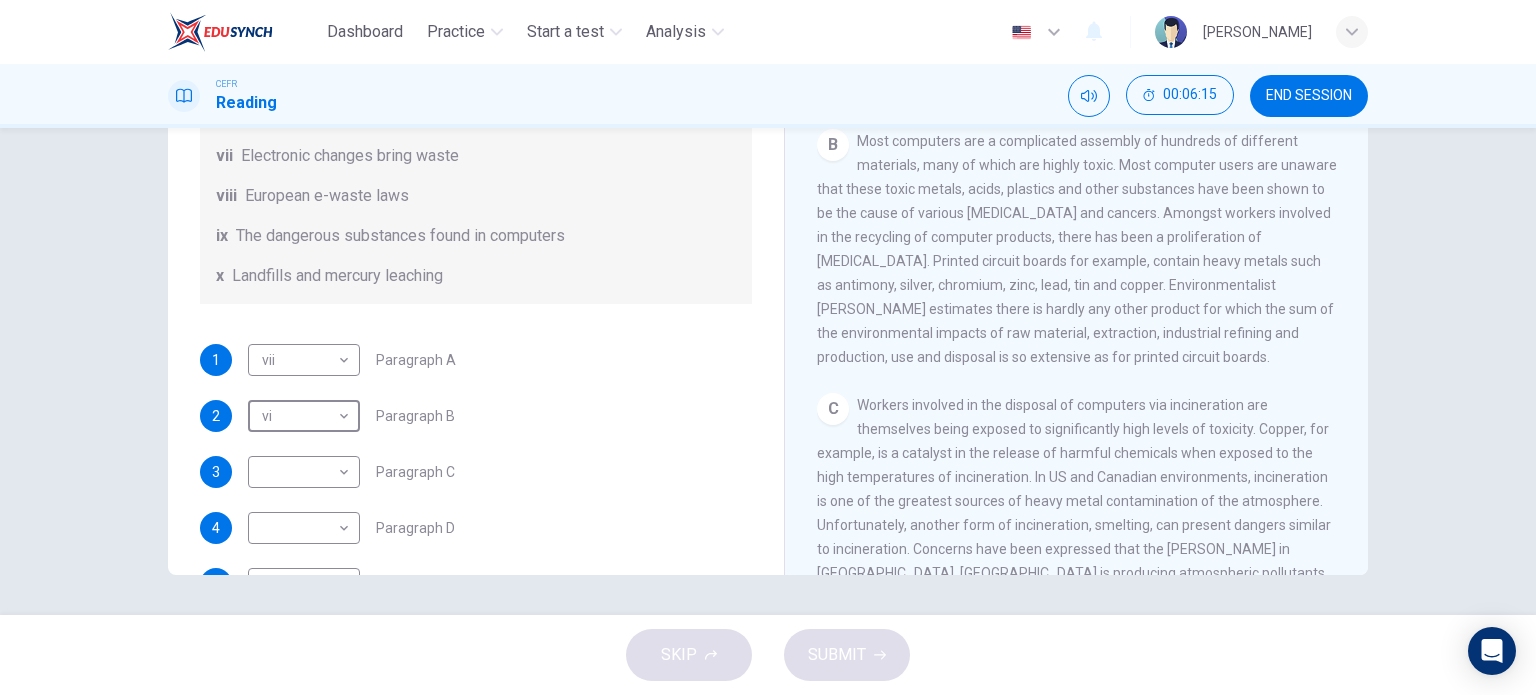scroll, scrollTop: 600, scrollLeft: 0, axis: vertical 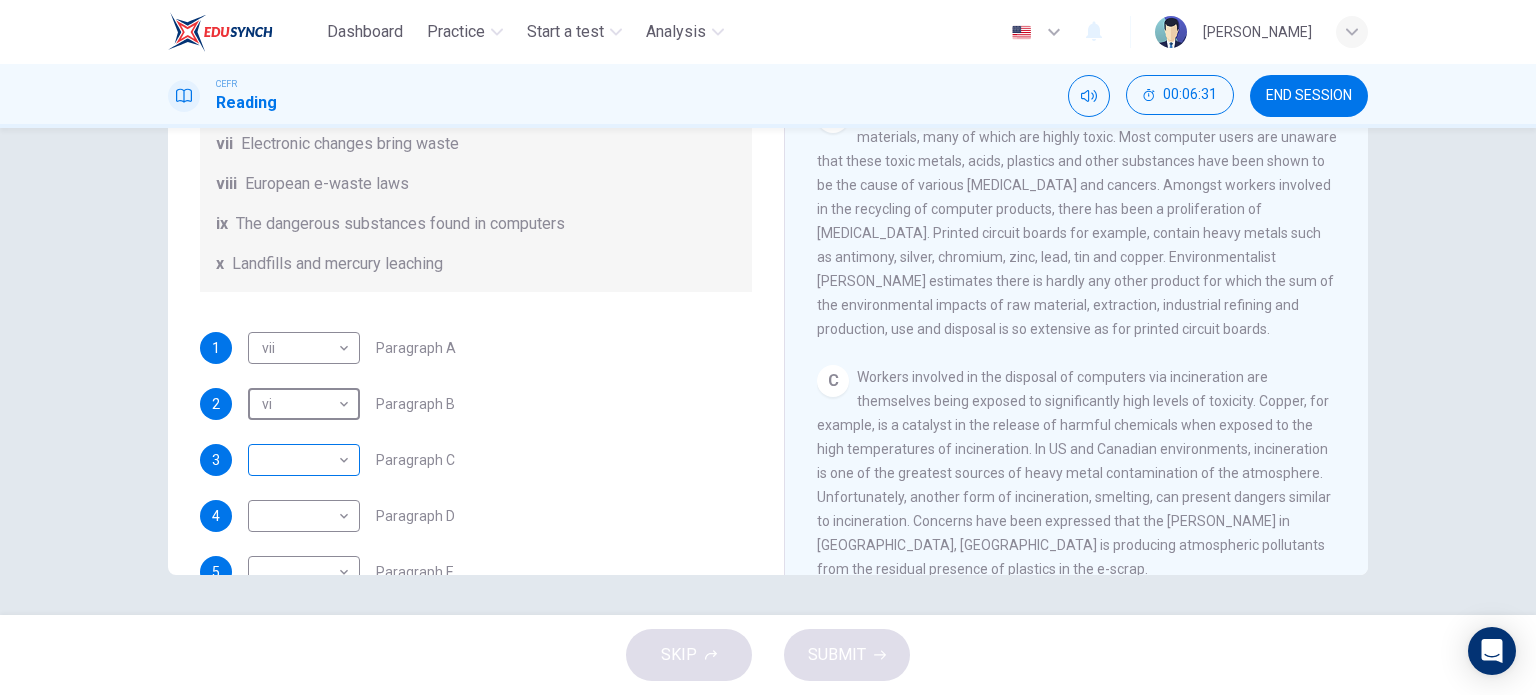 click on "Dashboard Practice Start a test Analysis English en ​ MUHAMMAD HANIS BIN ZAMRI CEFR Reading 00:06:31 END SESSION Questions 1 - 7 The Reading Passage has 7 paragraphs,  A-G .
Choose the correct heading for each paragraph from the list of headings below.
Write the correct number,  i-x , in the boxes below. List of Headings i Exporting e-waste ii The hazards of burning computer junk iii Blame developed countries for e-waste iv Landfills are not satisfactory v Producer’s legal responsibility vi The dangers of computer circuit boards vii Electronic changes bring waste viii European e-waste laws ix The dangerous substances found in computers x Landfills and mercury leaching 1 vii vii ​ Paragraph A 2 vi vi ​ Paragraph B 3 ​ ​ Paragraph C 4 ​ ​ Paragraph D 5 ​ ​ Paragraph E 6 ​ ​ Paragraph F 7 ​ ​ Paragraph G The Intense Rate of Change in the World CLICK TO ZOOM Click to Zoom A B C D E F G SKIP SUBMIT EduSynch - Online Language Proficiency Testing
Dashboard Practice Start a test" at bounding box center (768, 347) 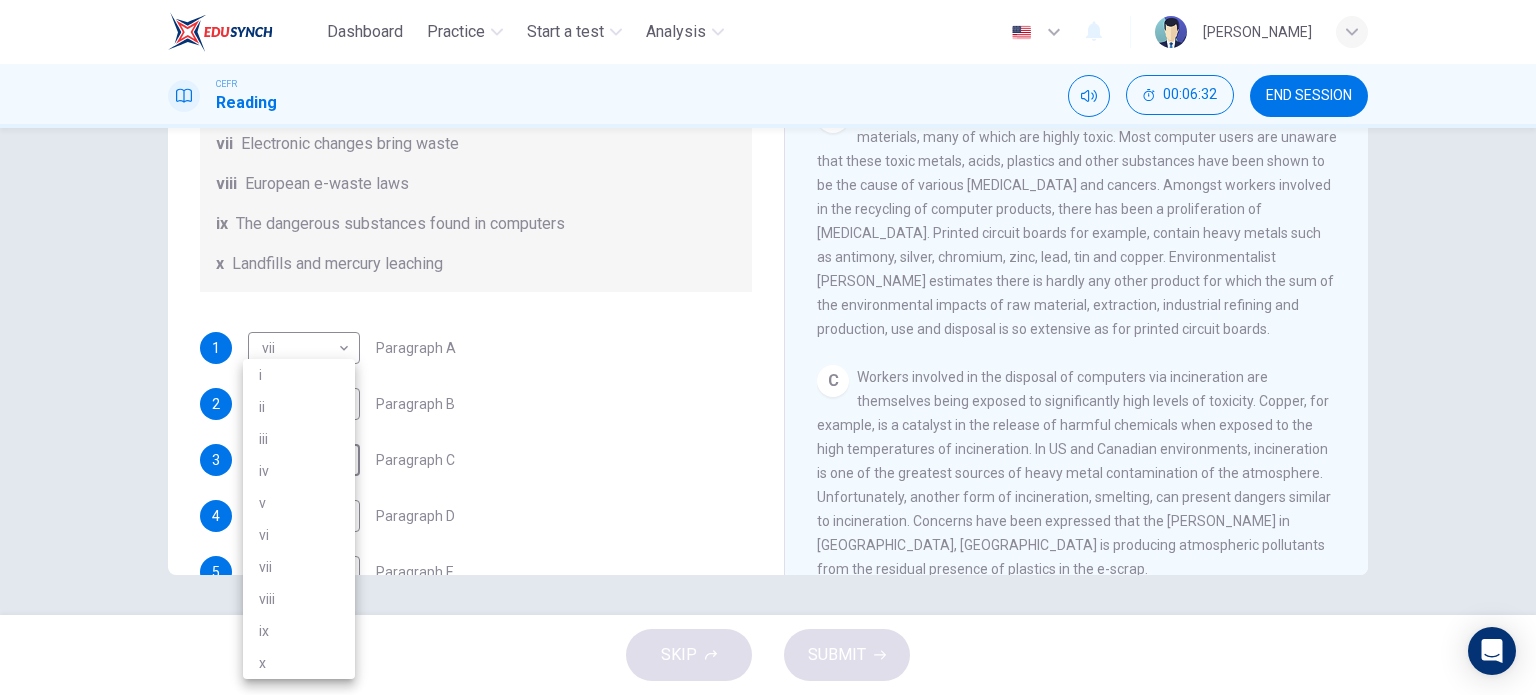 drag, startPoint x: 271, startPoint y: 415, endPoint x: 707, endPoint y: 463, distance: 438.63425 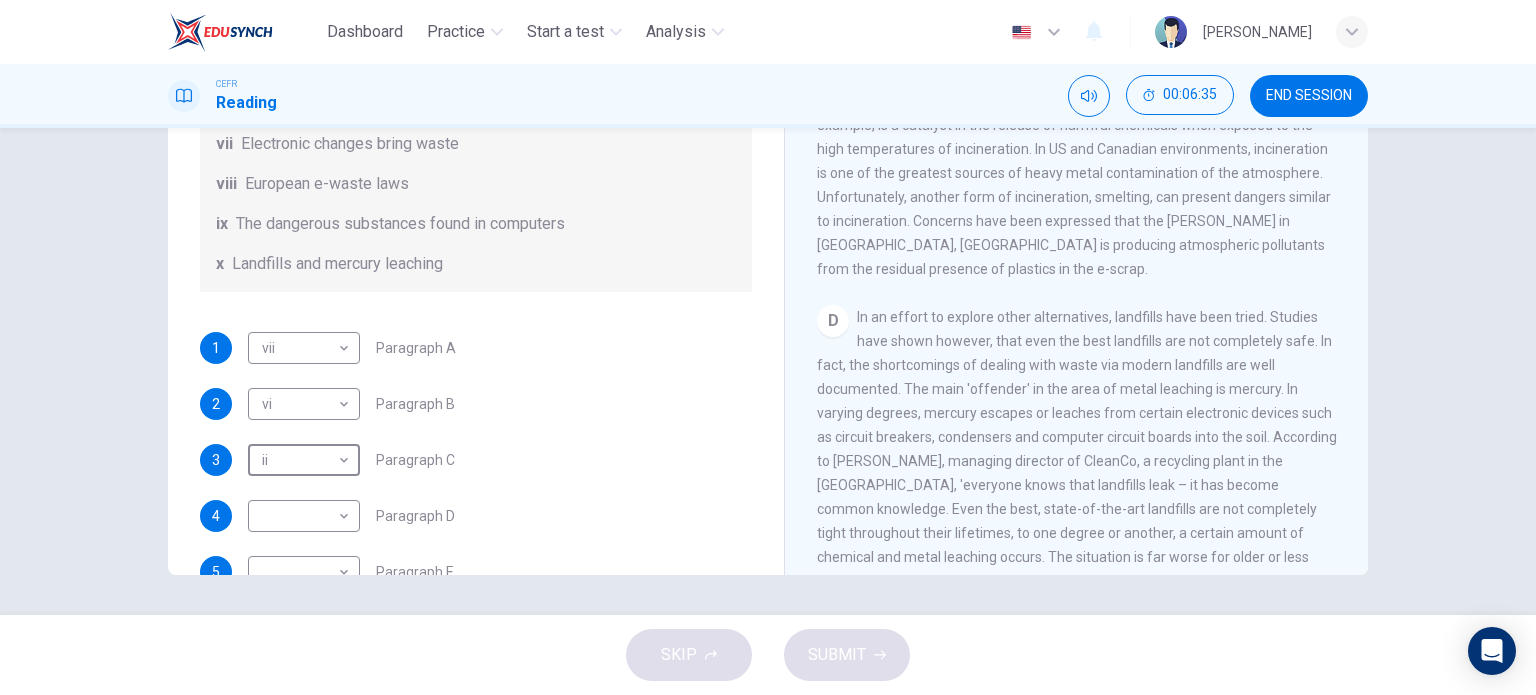 scroll, scrollTop: 1000, scrollLeft: 0, axis: vertical 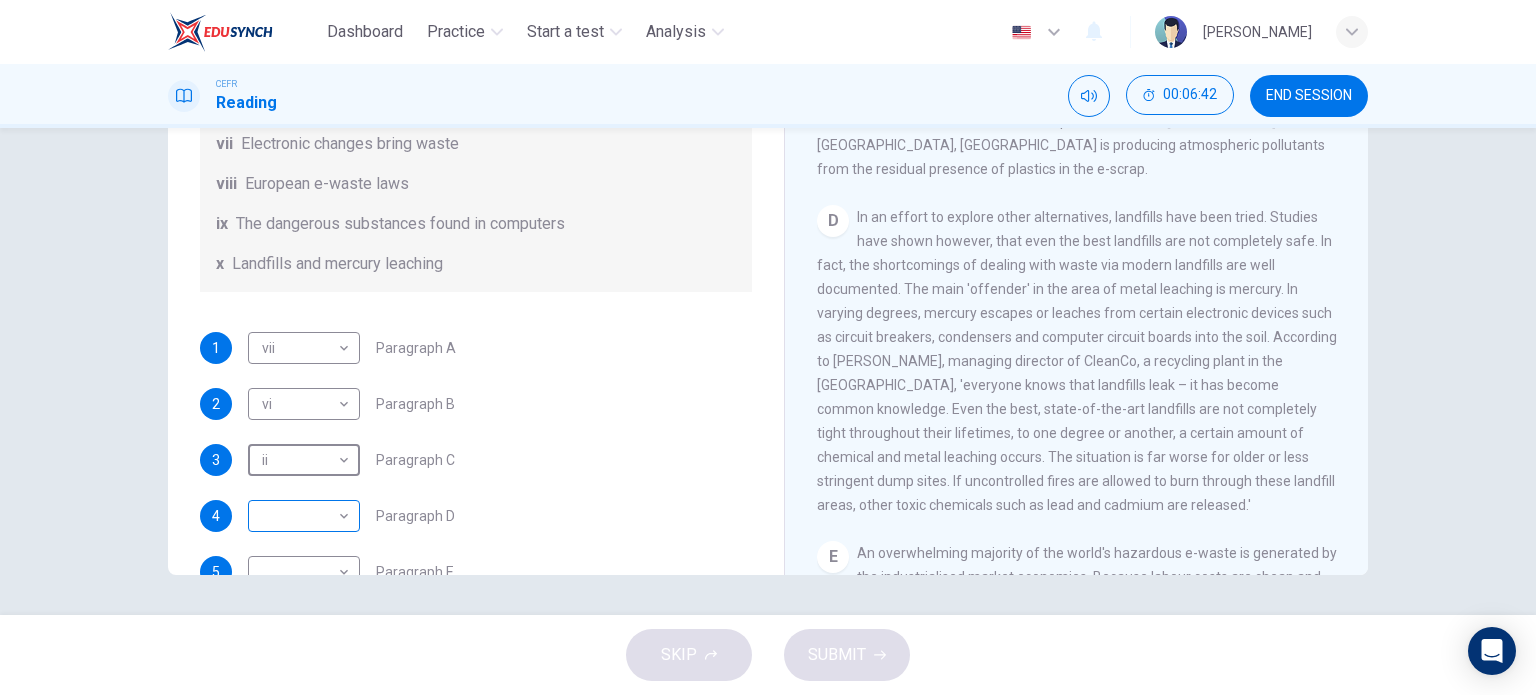 click on "Dashboard Practice Start a test Analysis English en ​ MUHAMMAD HANIS BIN ZAMRI CEFR Reading 00:06:42 END SESSION Questions 1 - 7 The Reading Passage has 7 paragraphs,  A-G .
Choose the correct heading for each paragraph from the list of headings below.
Write the correct number,  i-x , in the boxes below. List of Headings i Exporting e-waste ii The hazards of burning computer junk iii Blame developed countries for e-waste iv Landfills are not satisfactory v Producer’s legal responsibility vi The dangers of computer circuit boards vii Electronic changes bring waste viii European e-waste laws ix The dangerous substances found in computers x Landfills and mercury leaching 1 vii vii ​ Paragraph A 2 vi vi ​ Paragraph B 3 ii ii ​ Paragraph C 4 ​ ​ Paragraph D 5 ​ ​ Paragraph E 6 ​ ​ Paragraph F 7 ​ ​ Paragraph G The Intense Rate of Change in the World CLICK TO ZOOM Click to Zoom A B C D E F G SKIP SUBMIT EduSynch - Online Language Proficiency Testing
Dashboard Practice Analysis" at bounding box center (768, 347) 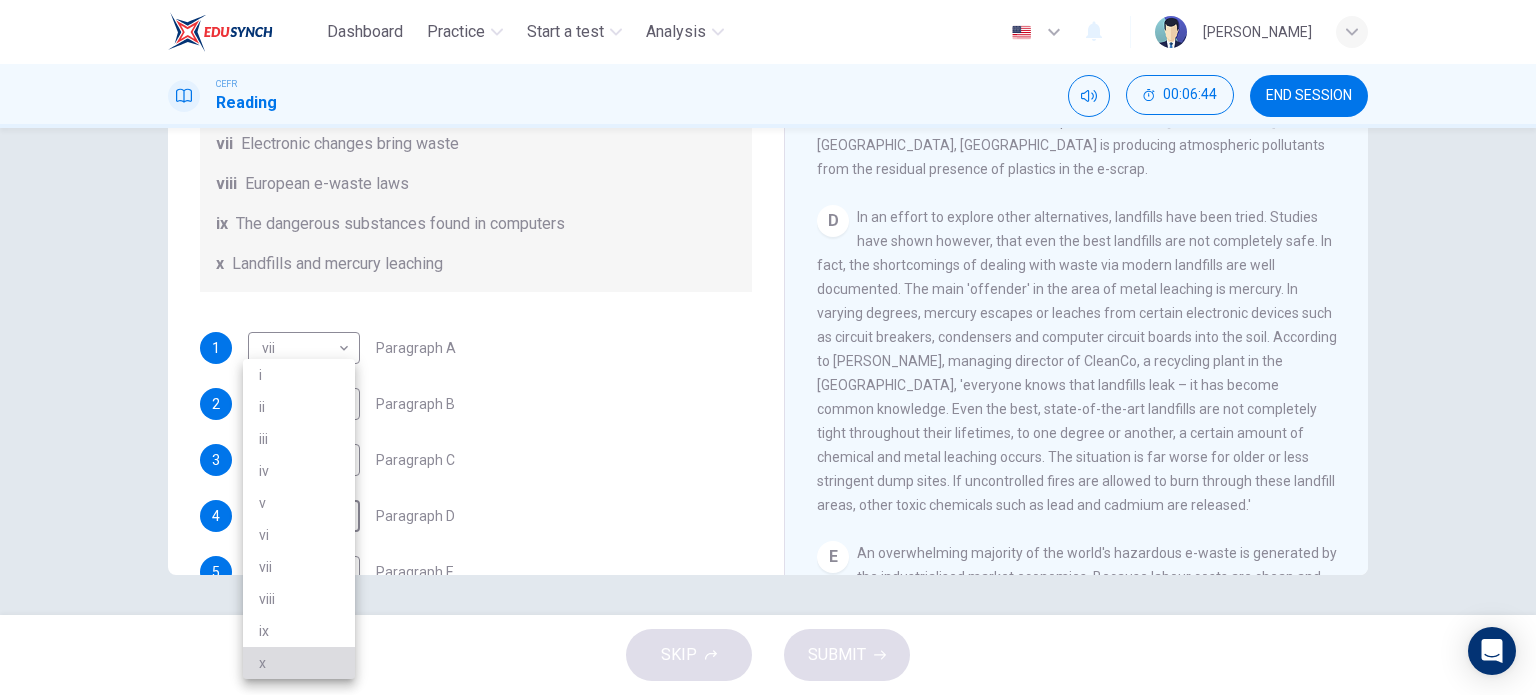 drag, startPoint x: 285, startPoint y: 666, endPoint x: 291, endPoint y: 651, distance: 16.155495 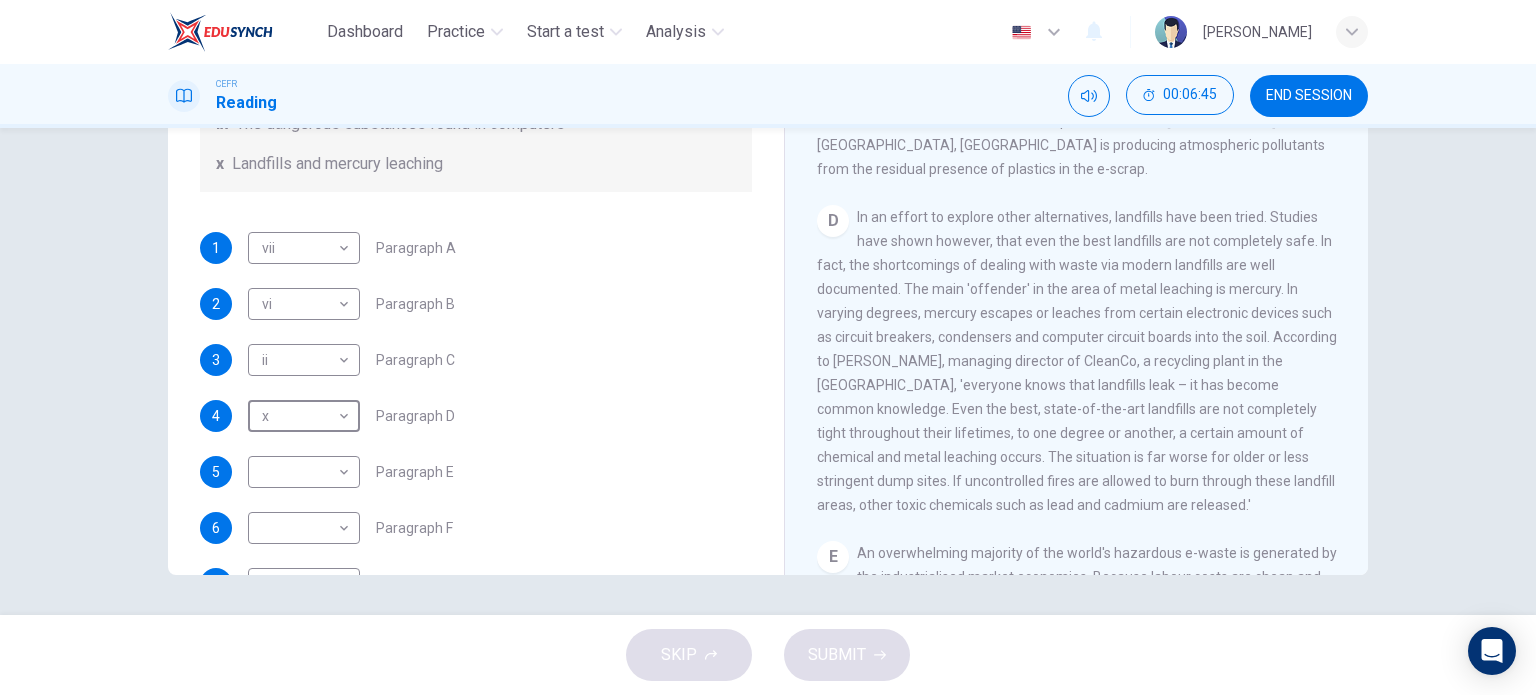 scroll, scrollTop: 488, scrollLeft: 0, axis: vertical 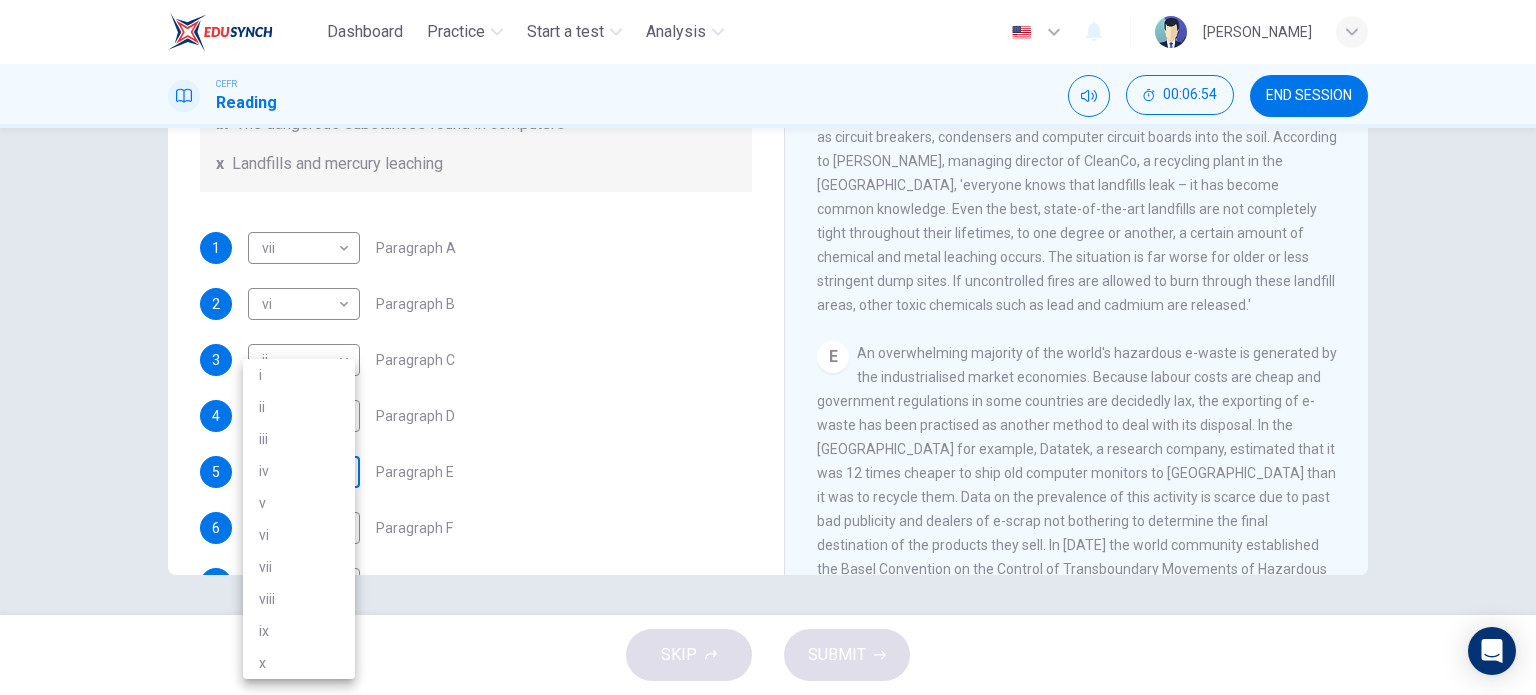 click on "Dashboard Practice Start a test Analysis English en ​ MUHAMMAD HANIS BIN ZAMRI CEFR Reading 00:06:54 END SESSION Questions 1 - 7 The Reading Passage has 7 paragraphs,  A-G .
Choose the correct heading for each paragraph from the list of headings below.
Write the correct number,  i-x , in the boxes below. List of Headings i Exporting e-waste ii The hazards of burning computer junk iii Blame developed countries for e-waste iv Landfills are not satisfactory v Producer’s legal responsibility vi The dangers of computer circuit boards vii Electronic changes bring waste viii European e-waste laws ix The dangerous substances found in computers x Landfills and mercury leaching 1 vii vii ​ Paragraph A 2 vi vi ​ Paragraph B 3 ii ii ​ Paragraph C 4 x x ​ Paragraph D 5 ​ ​ Paragraph E 6 ​ ​ Paragraph F 7 ​ ​ Paragraph G The Intense Rate of Change in the World CLICK TO ZOOM Click to Zoom A B C D E F G SKIP SUBMIT EduSynch - Online Language Proficiency Testing
Dashboard Practice Analysis i" at bounding box center [768, 347] 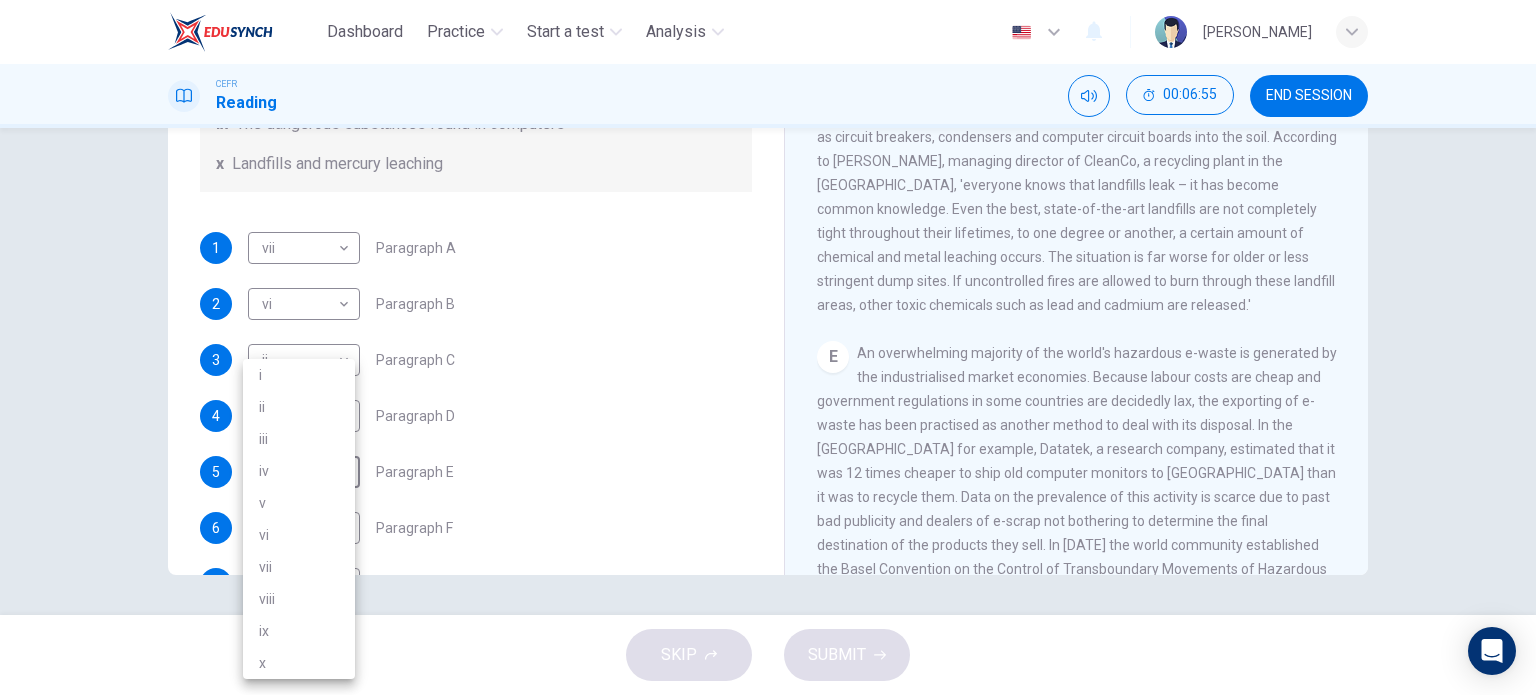 click on "i" at bounding box center [299, 375] 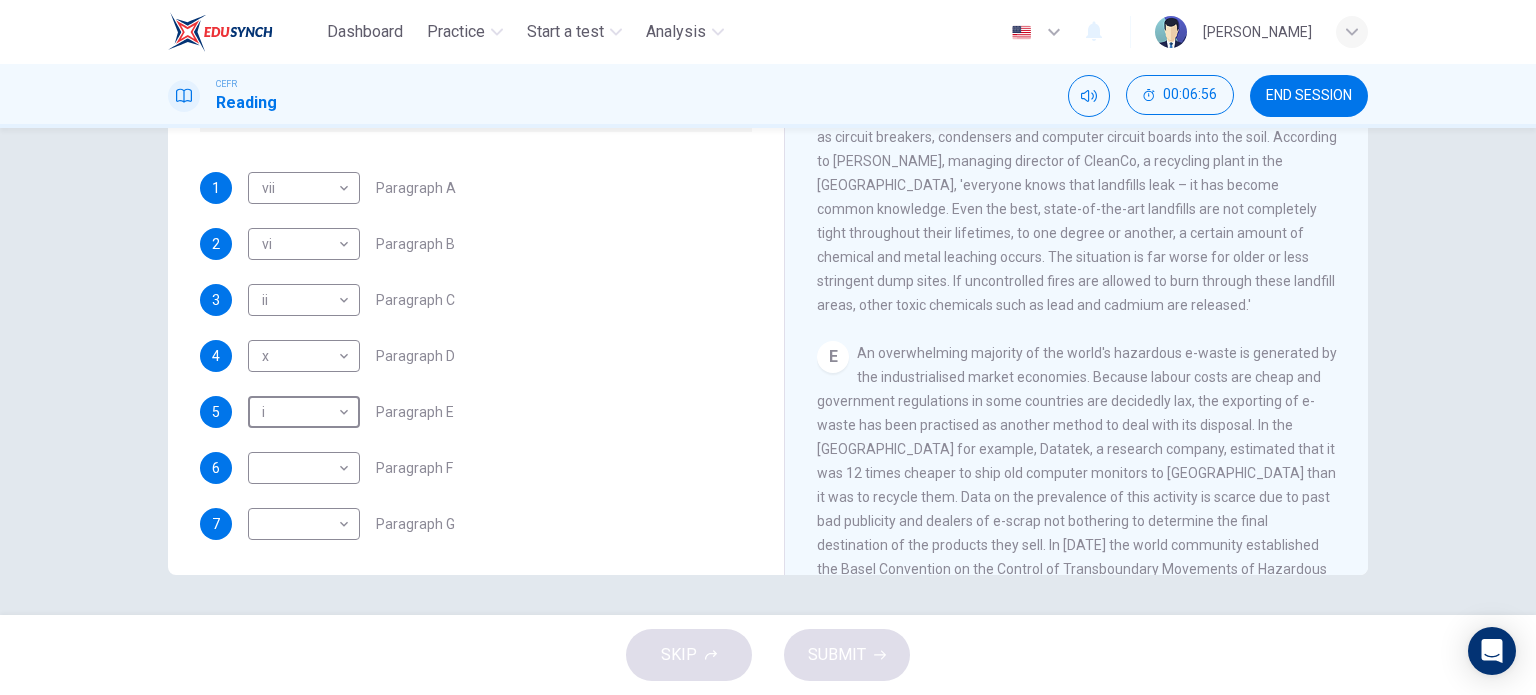 scroll, scrollTop: 488, scrollLeft: 0, axis: vertical 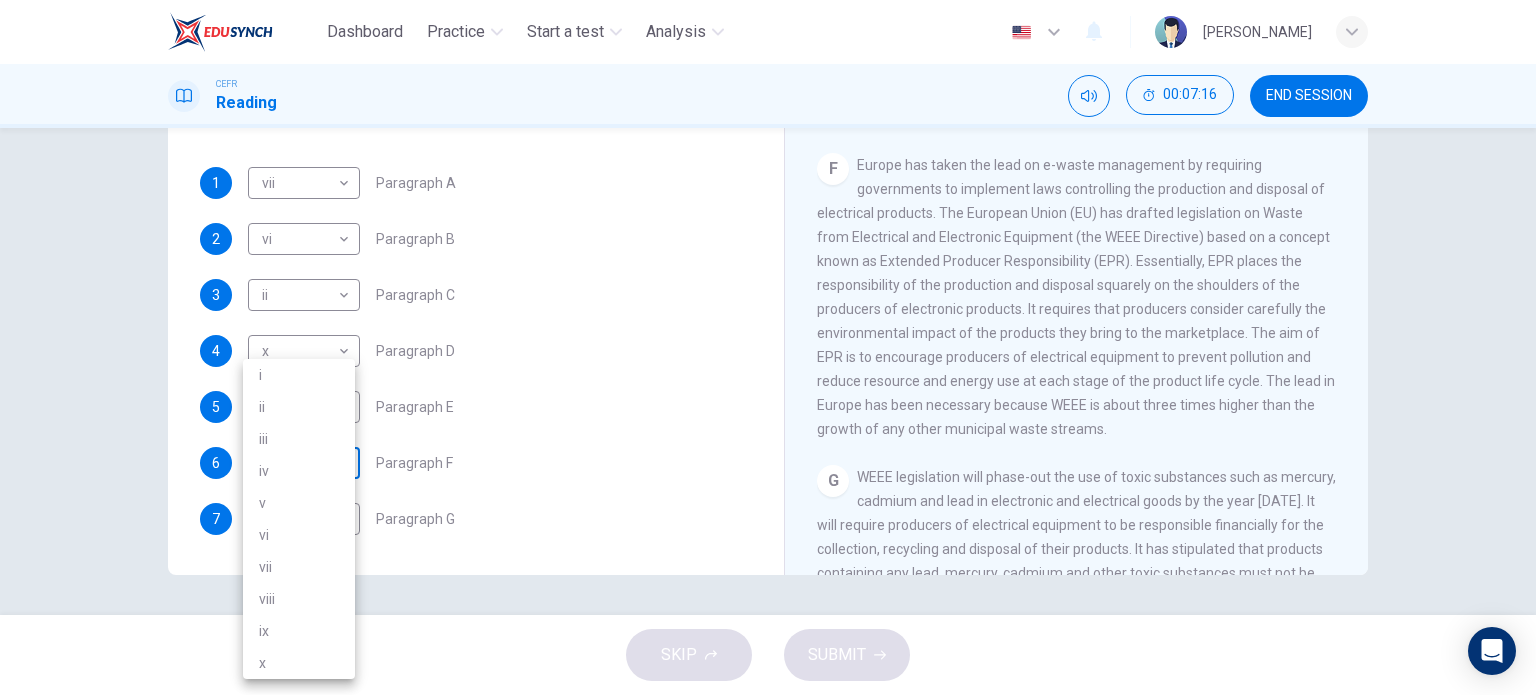 click on "Dashboard Practice Start a test Analysis English en ​ MUHAMMAD HANIS BIN ZAMRI CEFR Reading 00:07:16 END SESSION Questions 1 - 7 The Reading Passage has 7 paragraphs,  A-G .
Choose the correct heading for each paragraph from the list of headings below.
Write the correct number,  i-x , in the boxes below. List of Headings i Exporting e-waste ii The hazards of burning computer junk iii Blame developed countries for e-waste iv Landfills are not satisfactory v Producer’s legal responsibility vi The dangers of computer circuit boards vii Electronic changes bring waste viii European e-waste laws ix The dangerous substances found in computers x Landfills and mercury leaching 1 vii vii ​ Paragraph A 2 vi vi ​ Paragraph B 3 ii ii ​ Paragraph C 4 x x ​ Paragraph D 5 i i ​ Paragraph E 6 ​ ​ Paragraph F 7 ​ ​ Paragraph G The Intense Rate of Change in the World CLICK TO ZOOM Click to Zoom A B C D E F G SKIP SUBMIT EduSynch - Online Language Proficiency Testing
Dashboard Practice Analysis i" at bounding box center (768, 347) 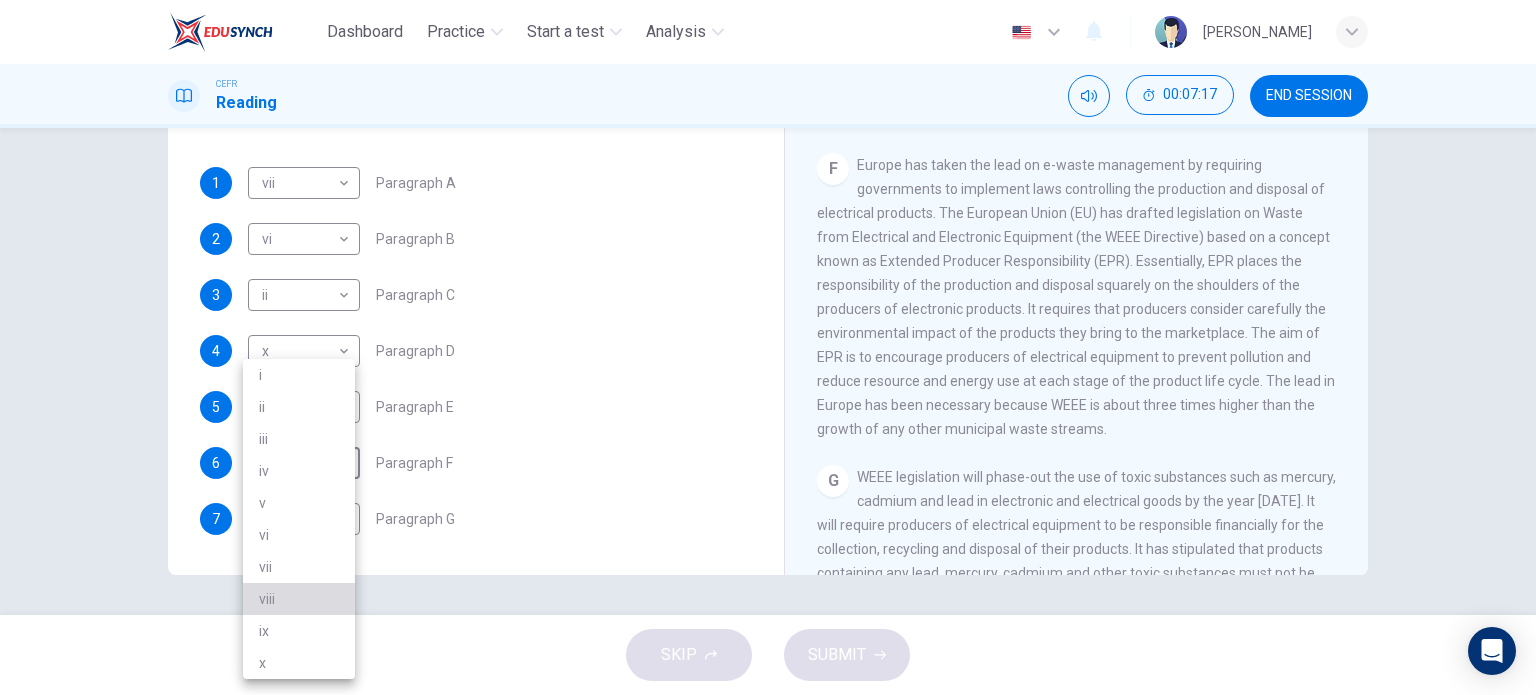 click on "viii" at bounding box center (299, 599) 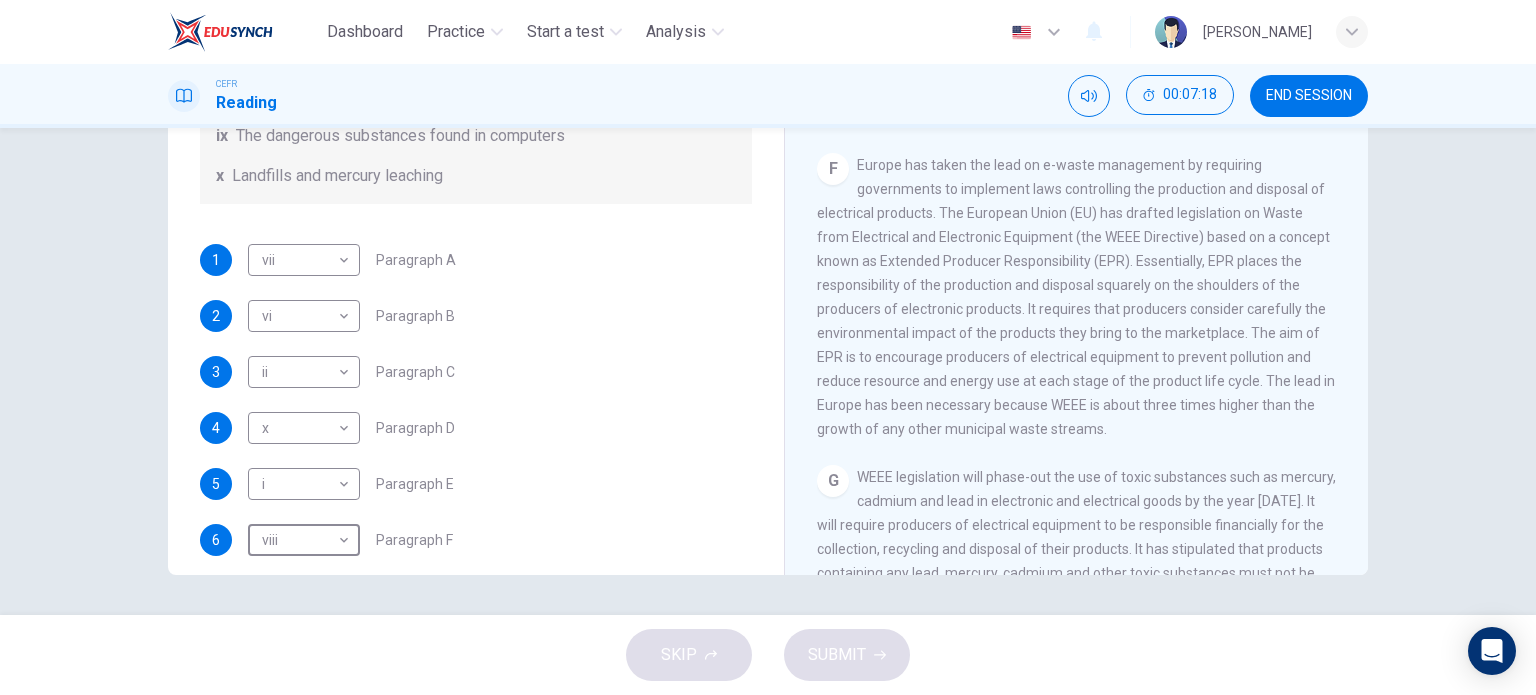 scroll, scrollTop: 188, scrollLeft: 0, axis: vertical 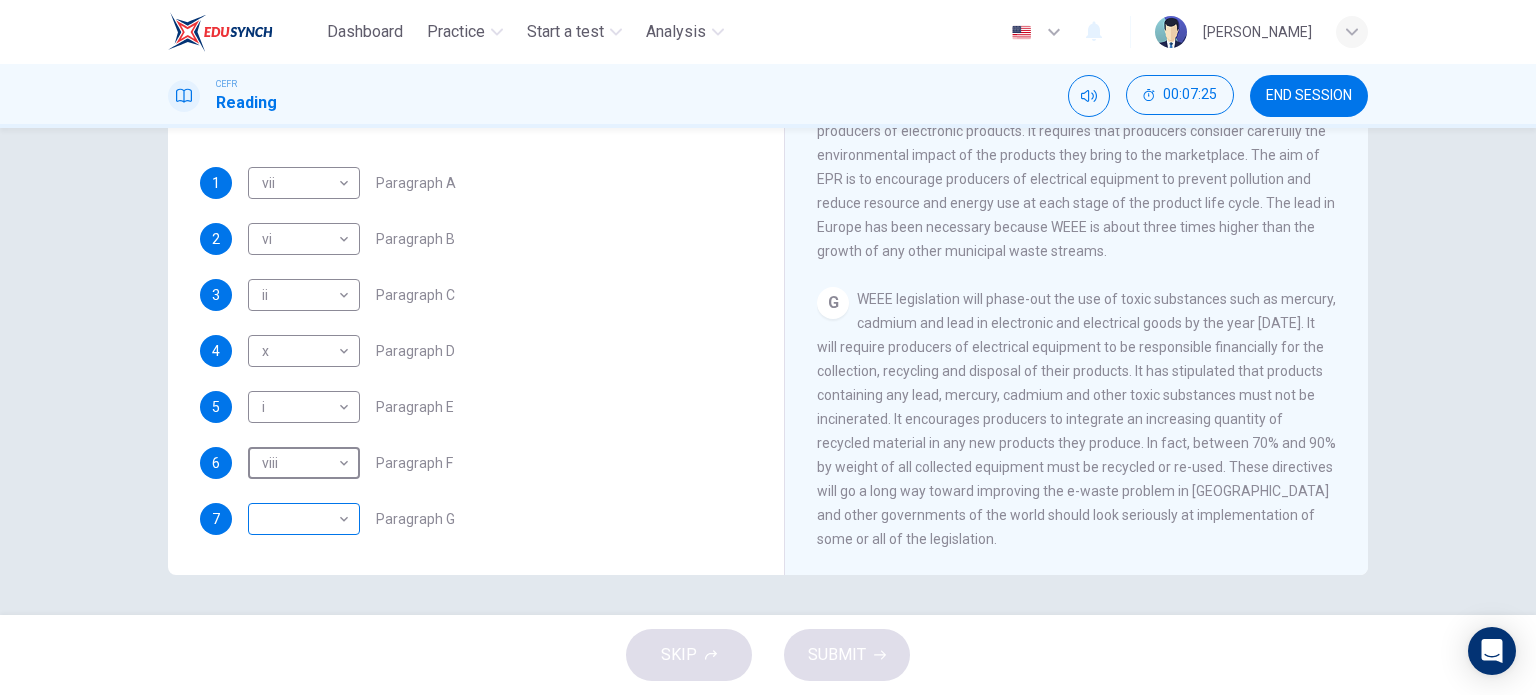 click on "Dashboard Practice Start a test Analysis English en ​ MUHAMMAD HANIS BIN ZAMRI CEFR Reading 00:07:25 END SESSION Questions 1 - 7 The Reading Passage has 7 paragraphs,  A-G .
Choose the correct heading for each paragraph from the list of headings below.
Write the correct number,  i-x , in the boxes below. List of Headings i Exporting e-waste ii The hazards of burning computer junk iii Blame developed countries for e-waste iv Landfills are not satisfactory v Producer’s legal responsibility vi The dangers of computer circuit boards vii Electronic changes bring waste viii European e-waste laws ix The dangerous substances found in computers x Landfills and mercury leaching 1 vii vii ​ Paragraph A 2 vi vi ​ Paragraph B 3 ii ii ​ Paragraph C 4 x x ​ Paragraph D 5 i i ​ Paragraph E 6 viii viii ​ Paragraph F 7 ​ ​ Paragraph G The Intense Rate of Change in the World CLICK TO ZOOM Click to Zoom A B C D E F G SKIP SUBMIT EduSynch - Online Language Proficiency Testing
Dashboard Practice 2025" at bounding box center [768, 347] 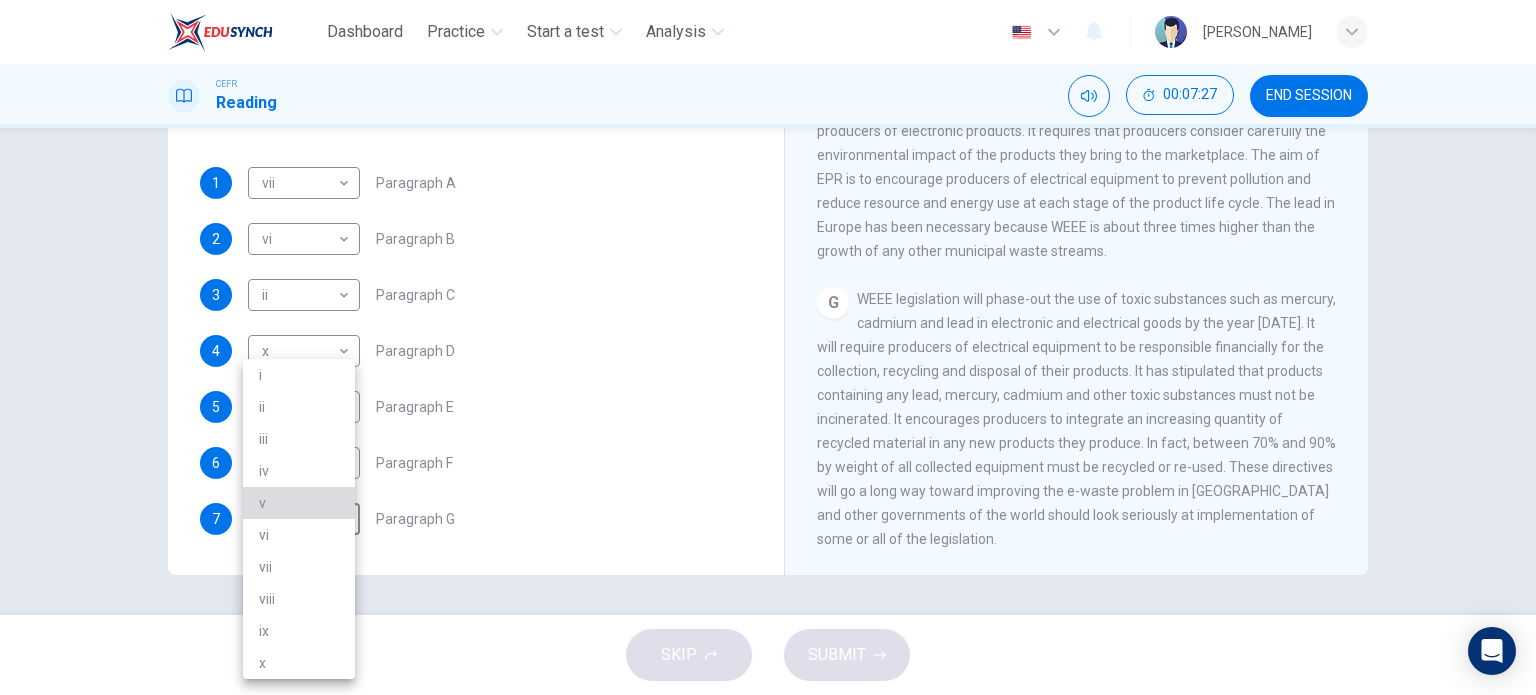 click on "v" at bounding box center (299, 503) 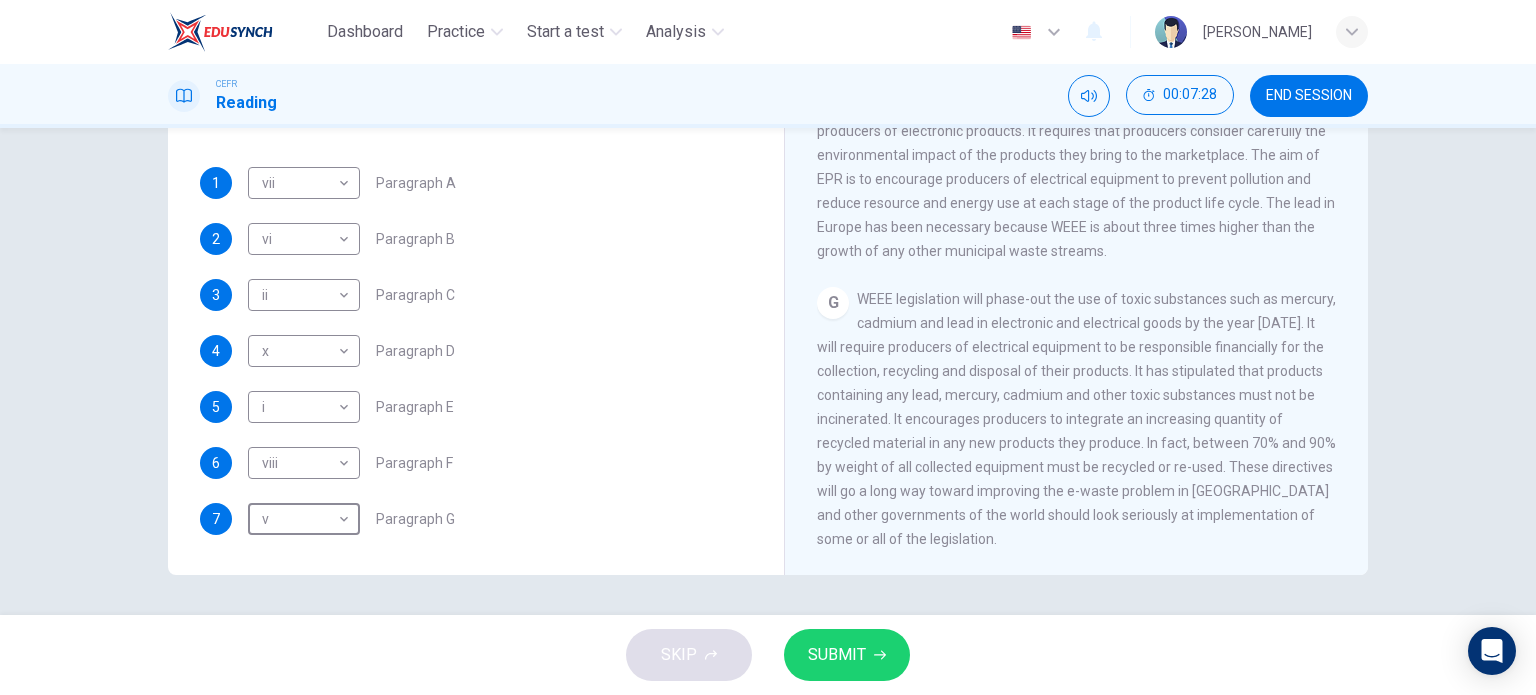 click on "SUBMIT" at bounding box center [847, 655] 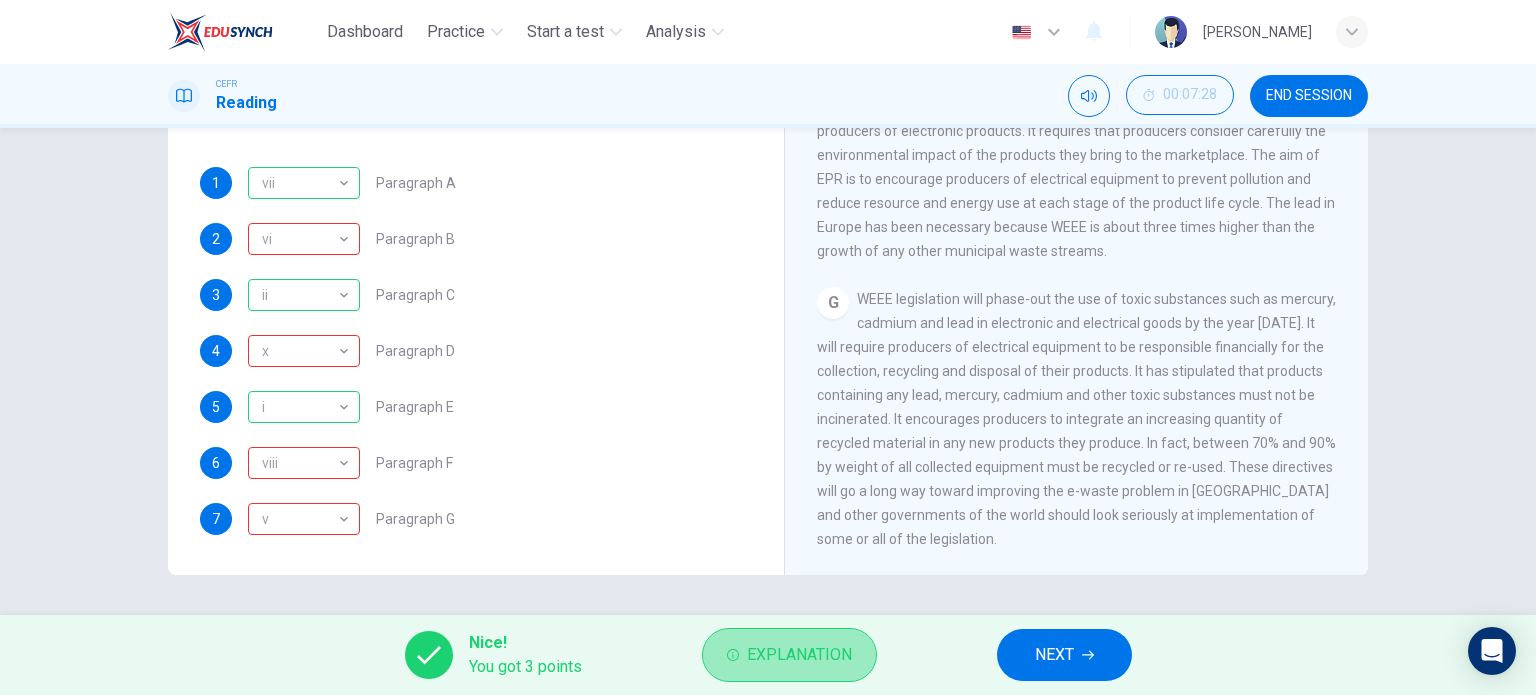 click on "Explanation" at bounding box center (799, 655) 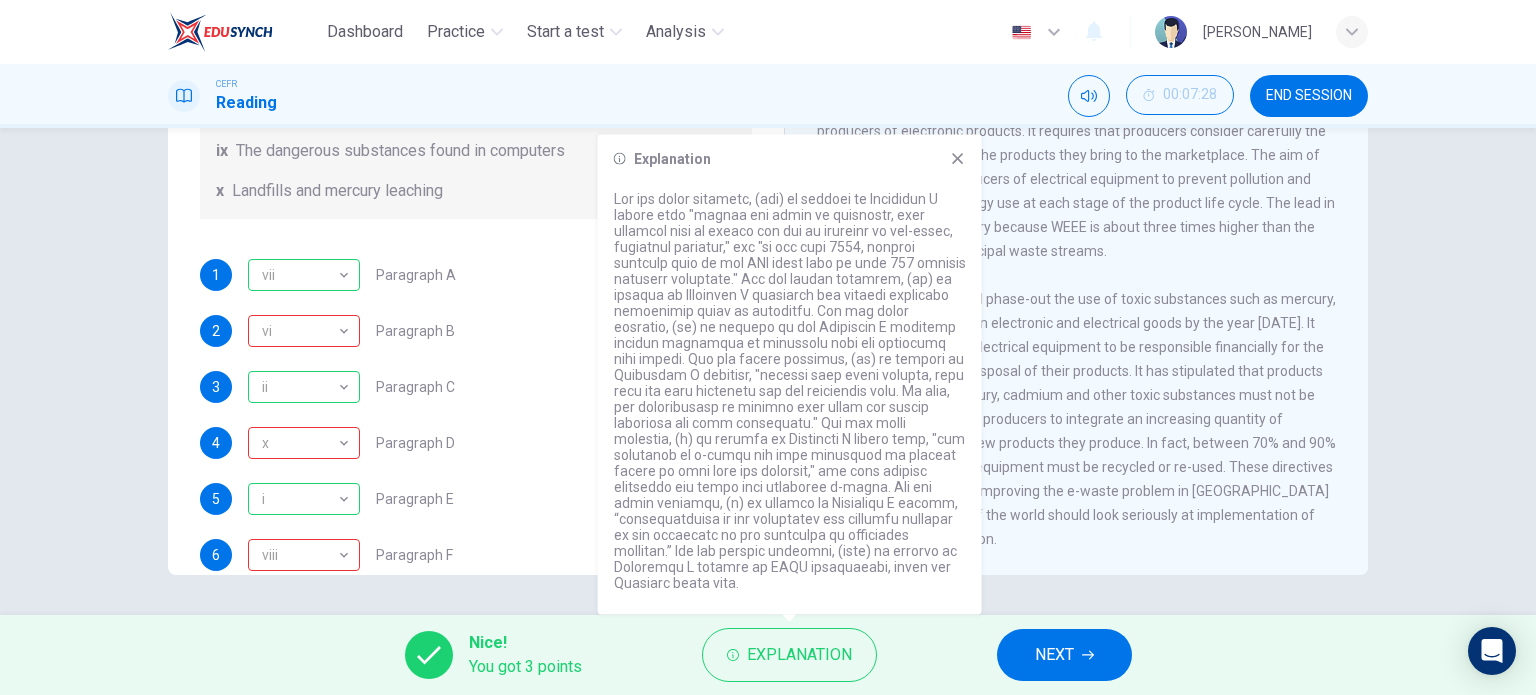 scroll, scrollTop: 400, scrollLeft: 0, axis: vertical 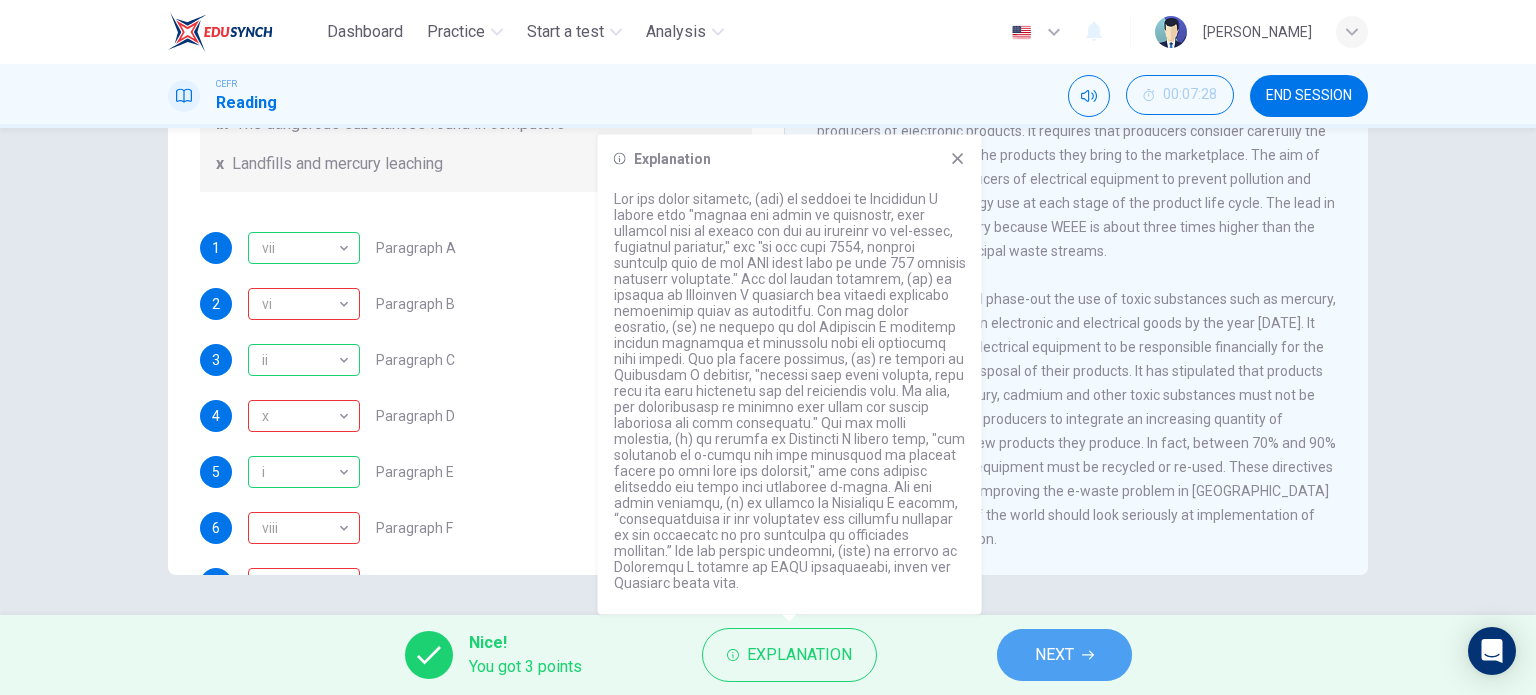 click on "NEXT" at bounding box center [1054, 655] 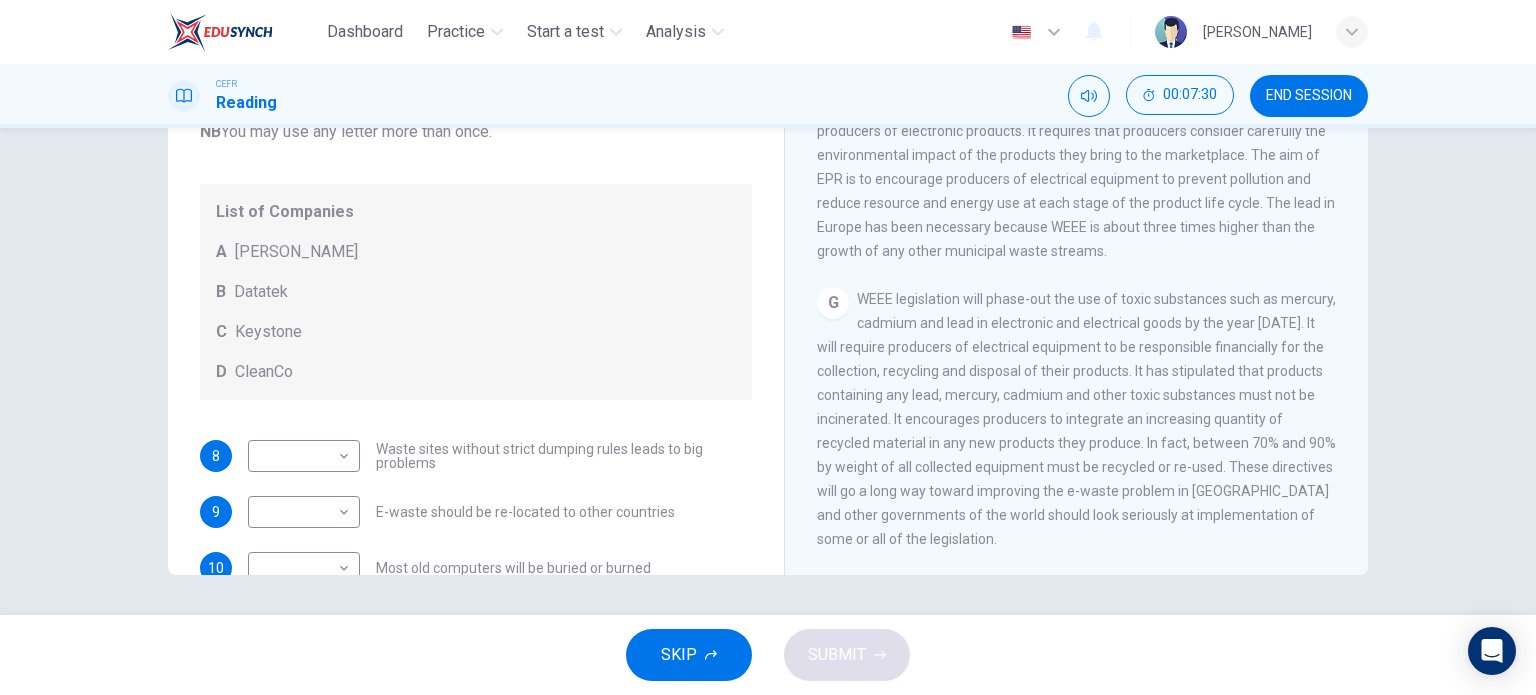 scroll, scrollTop: 0, scrollLeft: 0, axis: both 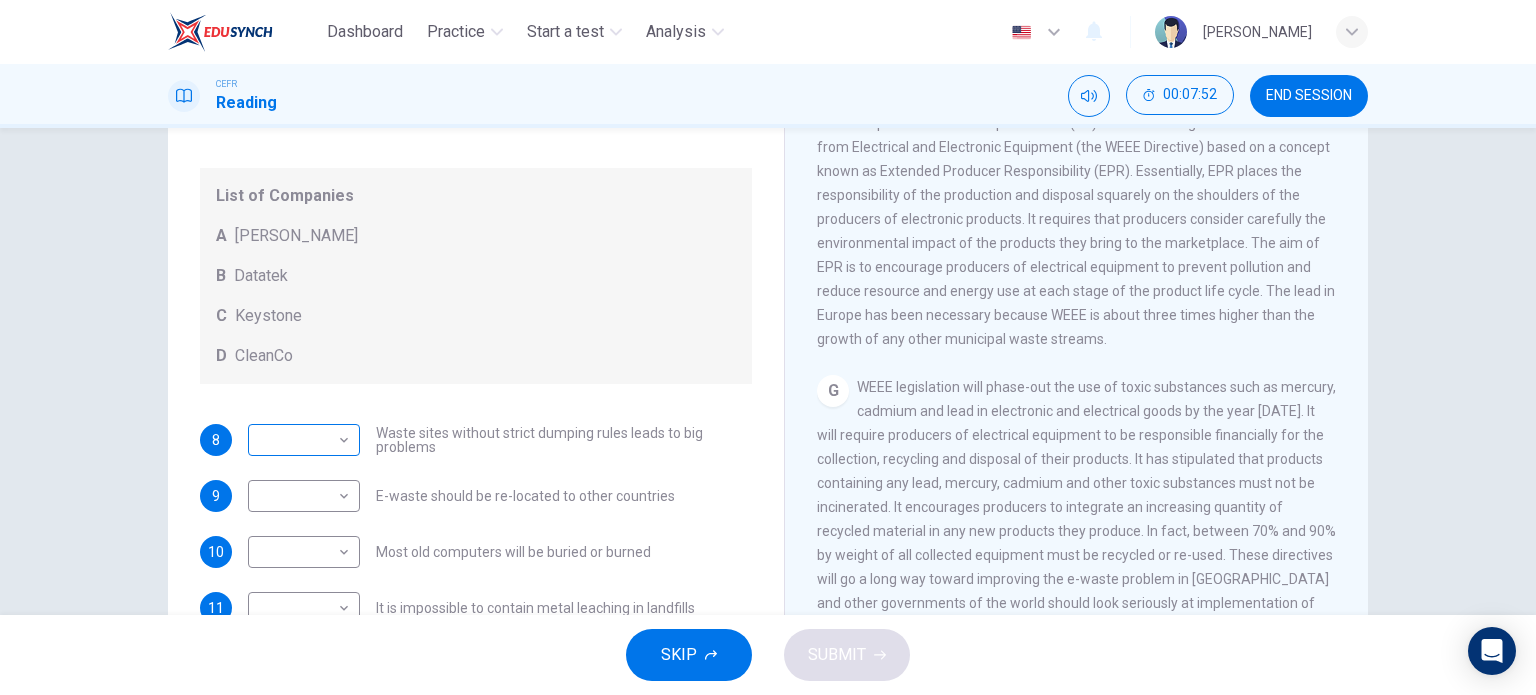 click on "Dashboard Practice Start a test Analysis English en ​ MUHAMMAD HANIS BIN ZAMRI CEFR Reading 00:07:52 END SESSION Questions 8 - 11 Look at the following list of statements and the list of
companies below.
Match each statement with the correct company. Write the correct letter A-D in the boxes below on your answer sheet.
NB  You may use any letter more than once. List of Companies A Noranda Smelter B Datatek C Keystone D CleanCo 8 ​ ​ Waste sites without strict dumping rules leads to big problems 9 ​ ​ E-waste should be re-located to other countries 10 ​ ​ Most old computers will be buried or burned 11 ​ ​ It is impossible to contain metal leaching in landfills The Intense Rate of Change in the World CLICK TO ZOOM Click to Zoom A B C D E F G SKIP SUBMIT EduSynch - Online Language Proficiency Testing
Dashboard Practice Start a test Analysis Notifications © Copyright  2025" at bounding box center (768, 347) 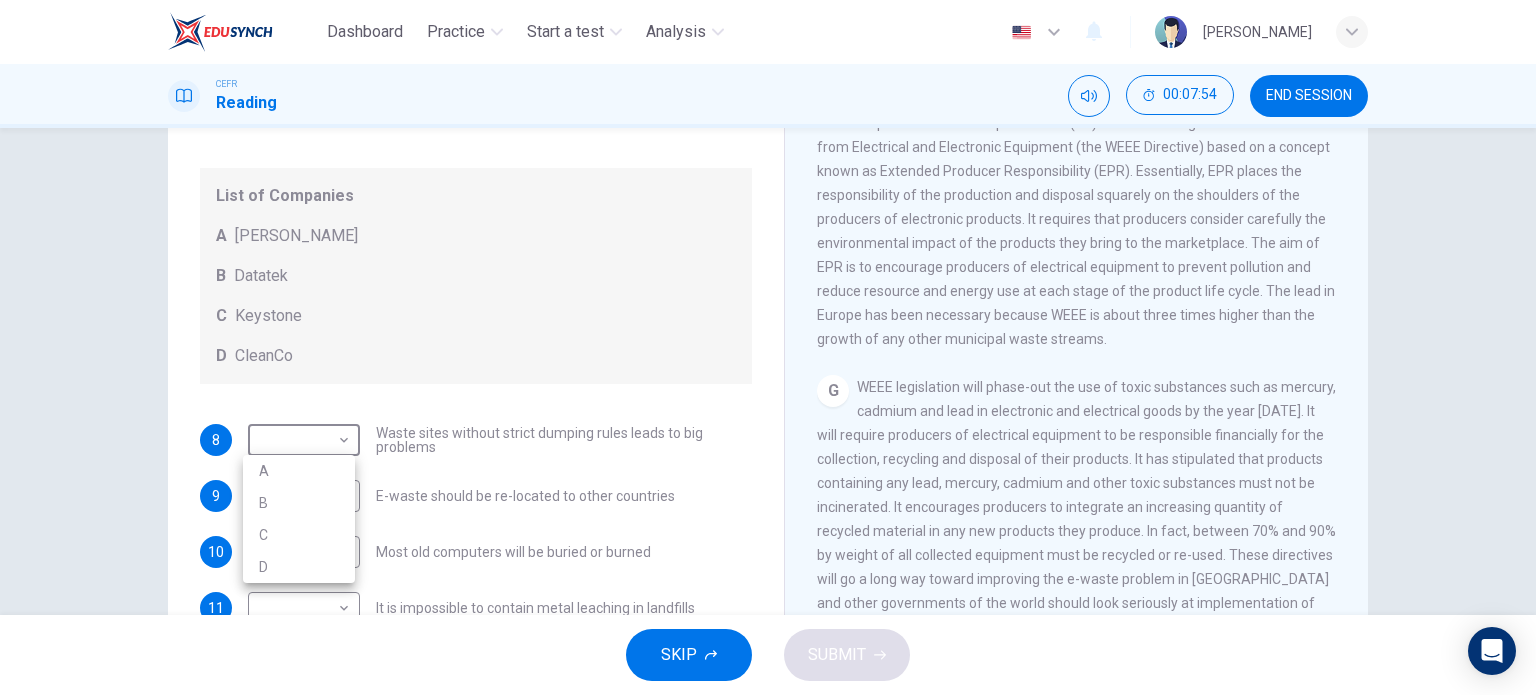 click on "D" at bounding box center (299, 567) 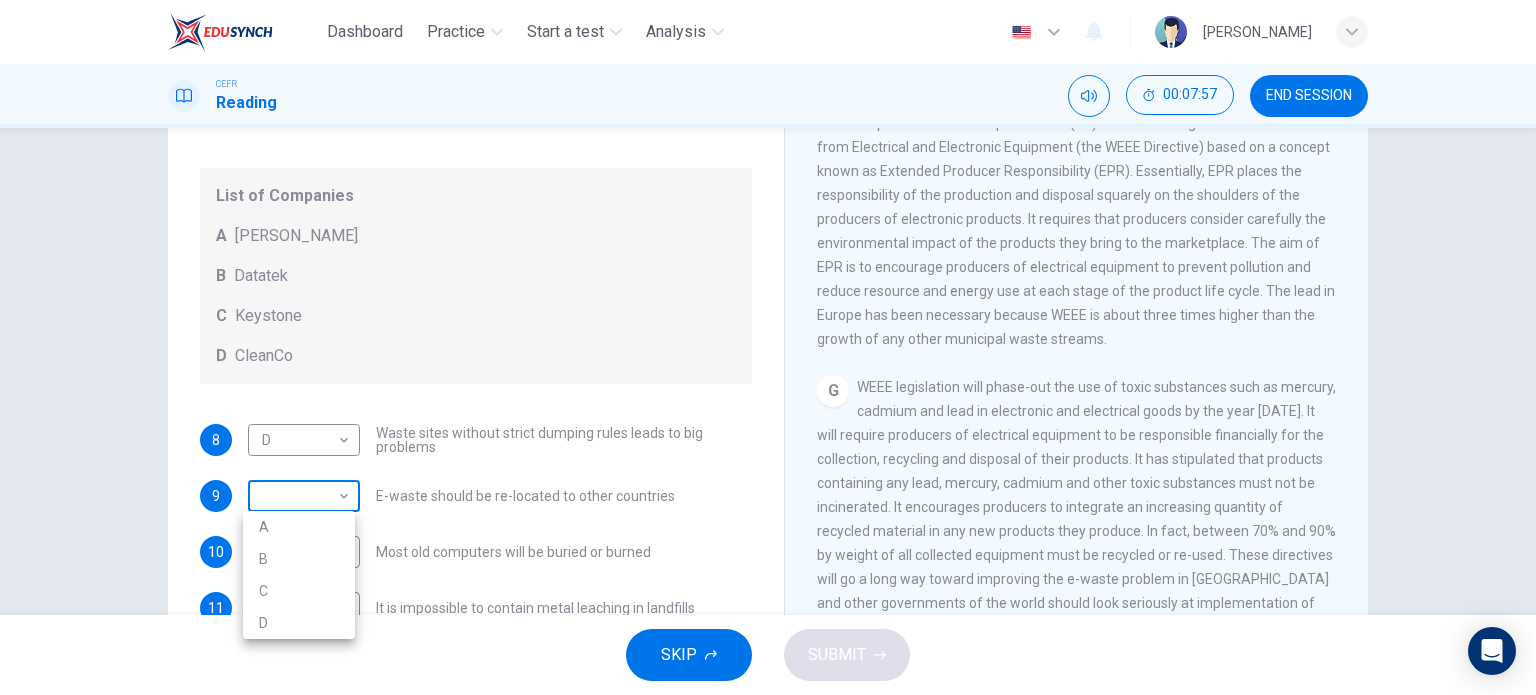 click on "Dashboard Practice Start a test Analysis English en ​ MUHAMMAD HANIS BIN ZAMRI CEFR Reading 00:07:57 END SESSION Questions 8 - 11 Look at the following list of statements and the list of
companies below.
Match each statement with the correct company. Write the correct letter A-D in the boxes below on your answer sheet.
NB  You may use any letter more than once. List of Companies A Noranda Smelter B Datatek C Keystone D CleanCo 8 D D ​ Waste sites without strict dumping rules leads to big problems 9 ​ ​ E-waste should be re-located to other countries 10 ​ ​ Most old computers will be buried or burned 11 ​ ​ It is impossible to contain metal leaching in landfills The Intense Rate of Change in the World CLICK TO ZOOM Click to Zoom A B C D E F G SKIP SUBMIT EduSynch - Online Language Proficiency Testing
Dashboard Practice Start a test Analysis Notifications © Copyright  2025 A B C D" at bounding box center (768, 347) 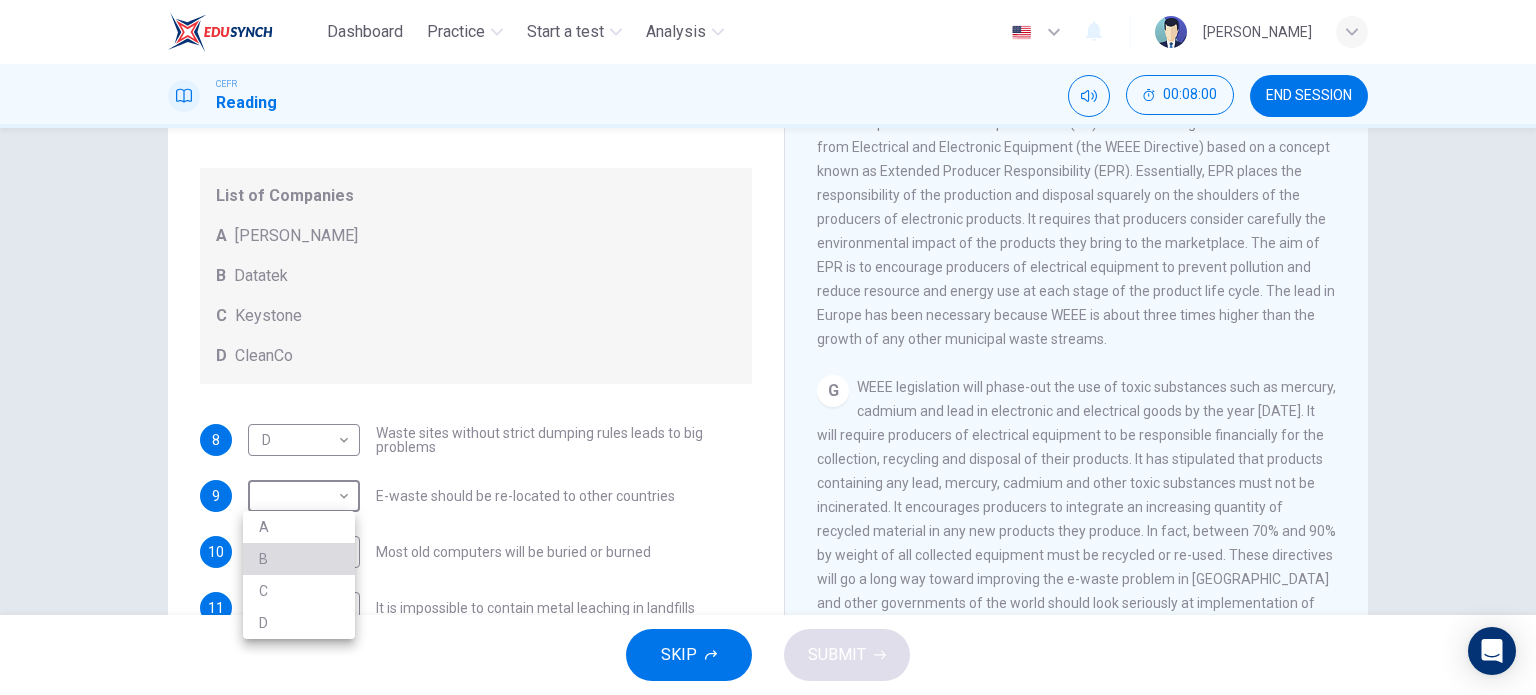 click on "B" at bounding box center [299, 559] 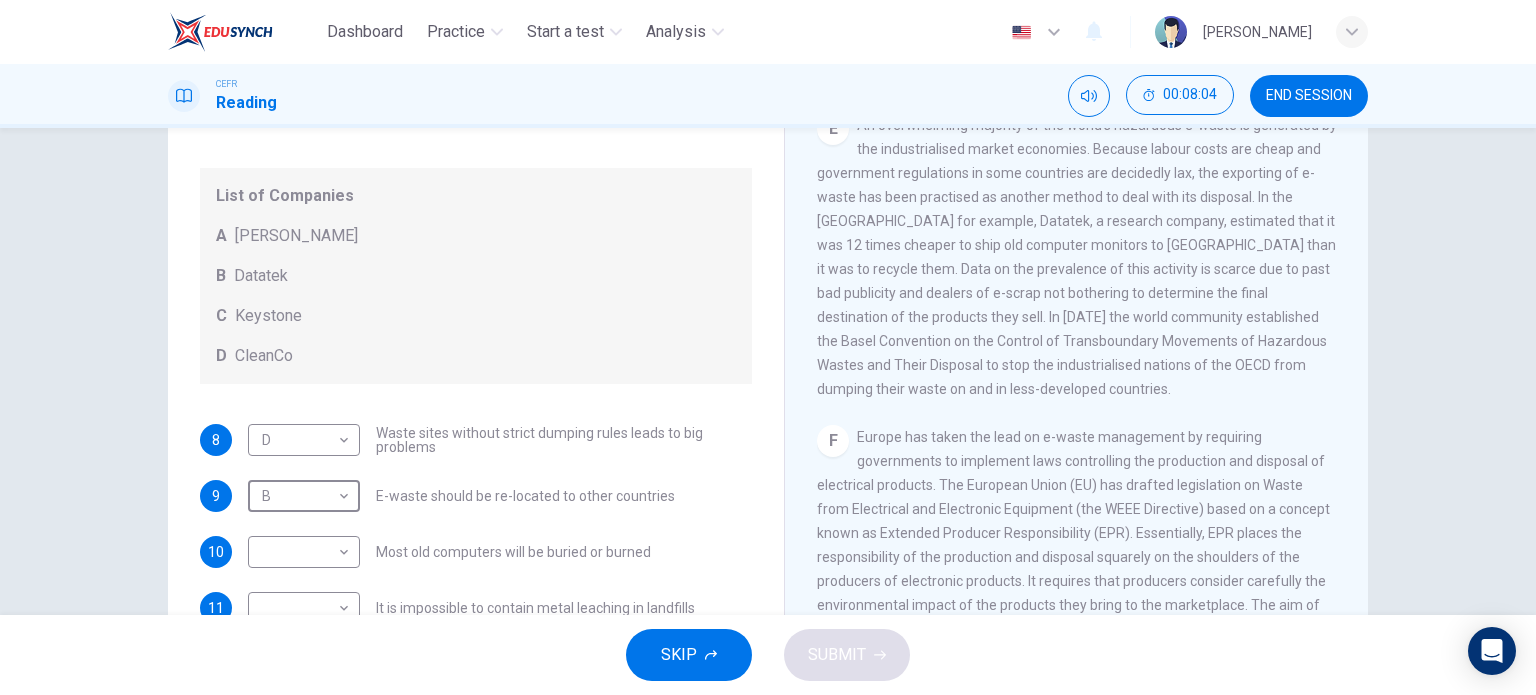scroll, scrollTop: 1416, scrollLeft: 0, axis: vertical 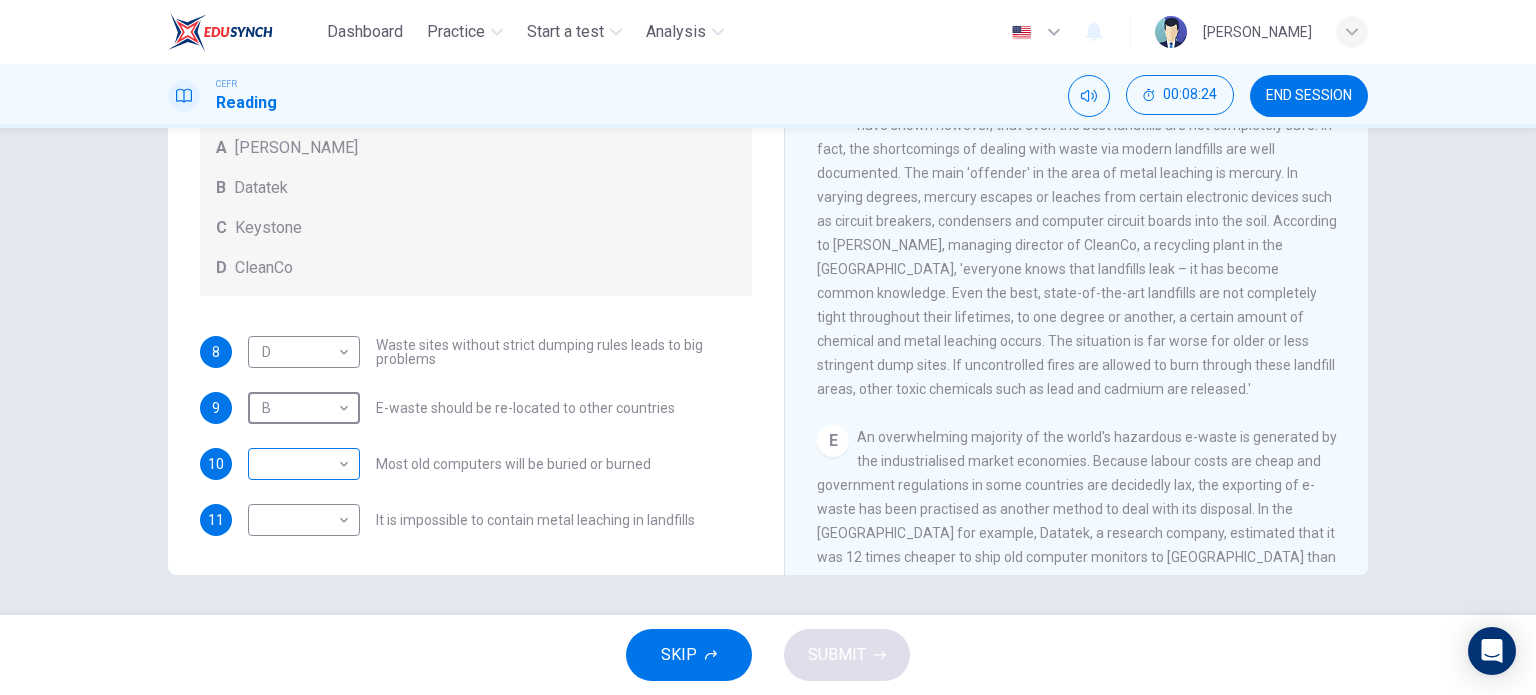 click on "Dashboard Practice Start a test Analysis English en ​ MUHAMMAD HANIS BIN ZAMRI CEFR Reading 00:08:24 END SESSION Questions 8 - 11 Look at the following list of statements and the list of
companies below.
Match each statement with the correct company. Write the correct letter A-D in the boxes below on your answer sheet.
NB  You may use any letter more than once. List of Companies A Noranda Smelter B Datatek C Keystone D CleanCo 8 D D ​ Waste sites without strict dumping rules leads to big problems 9 B B ​ E-waste should be re-located to other countries 10 ​ ​ Most old computers will be buried or burned 11 ​ ​ It is impossible to contain metal leaching in landfills The Intense Rate of Change in the World CLICK TO ZOOM Click to Zoom A B C D E F G SKIP SUBMIT EduSynch - Online Language Proficiency Testing
Dashboard Practice Start a test Analysis Notifications © Copyright  2025" at bounding box center [768, 347] 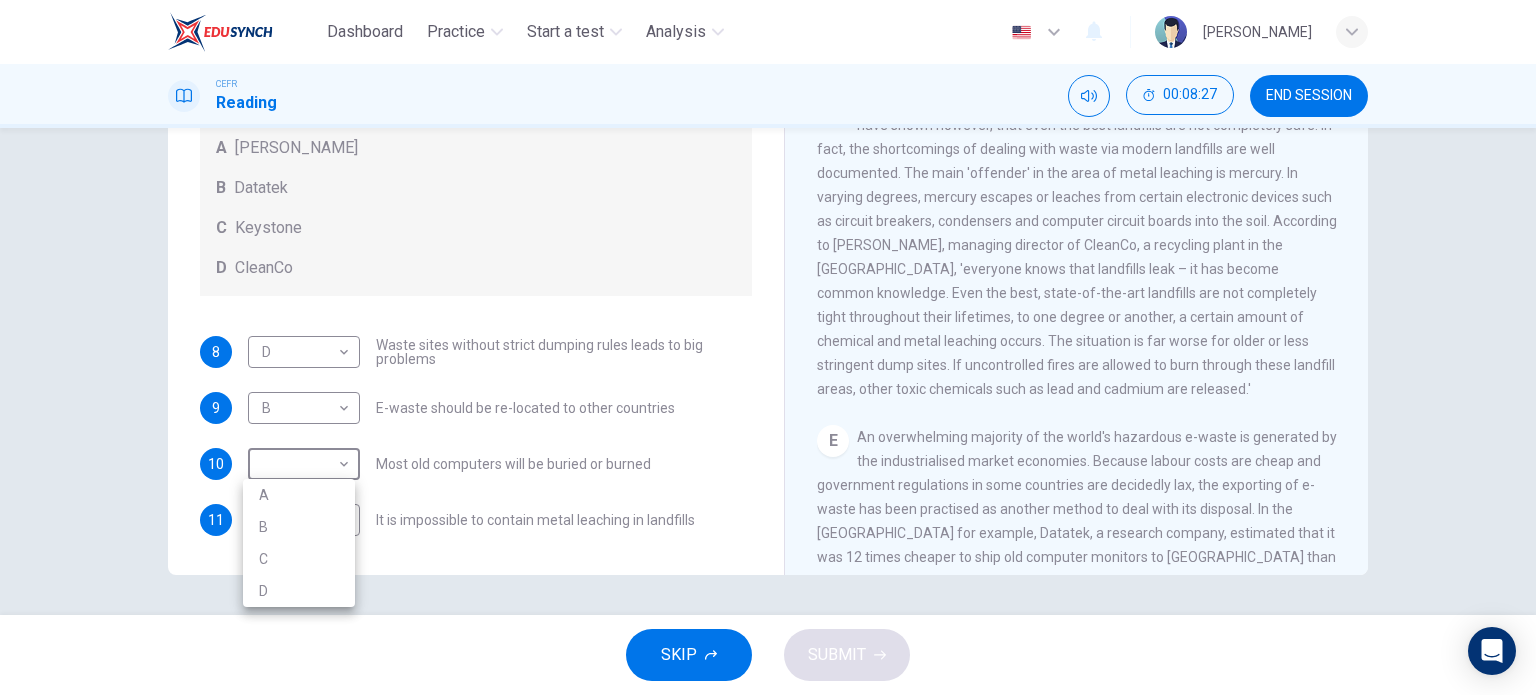 click on "A" at bounding box center [299, 495] 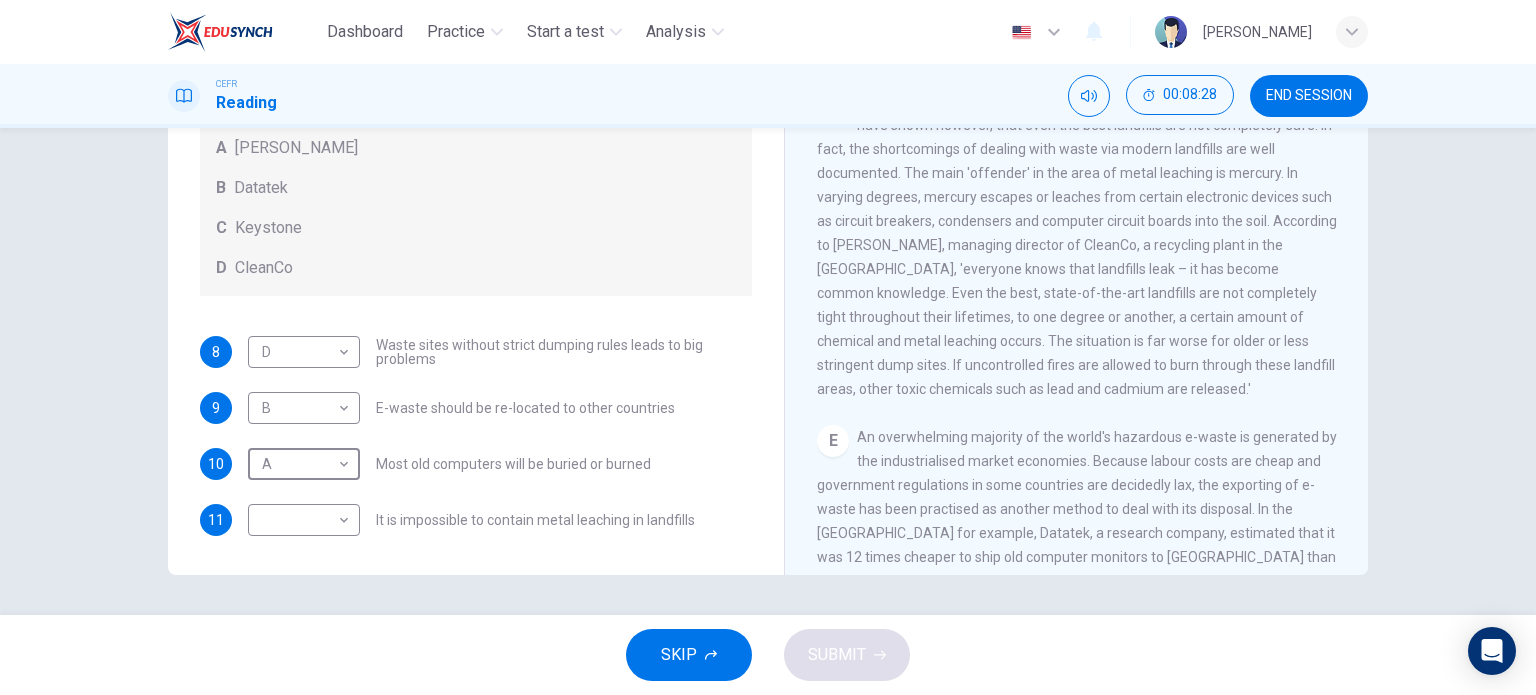 scroll, scrollTop: 1016, scrollLeft: 0, axis: vertical 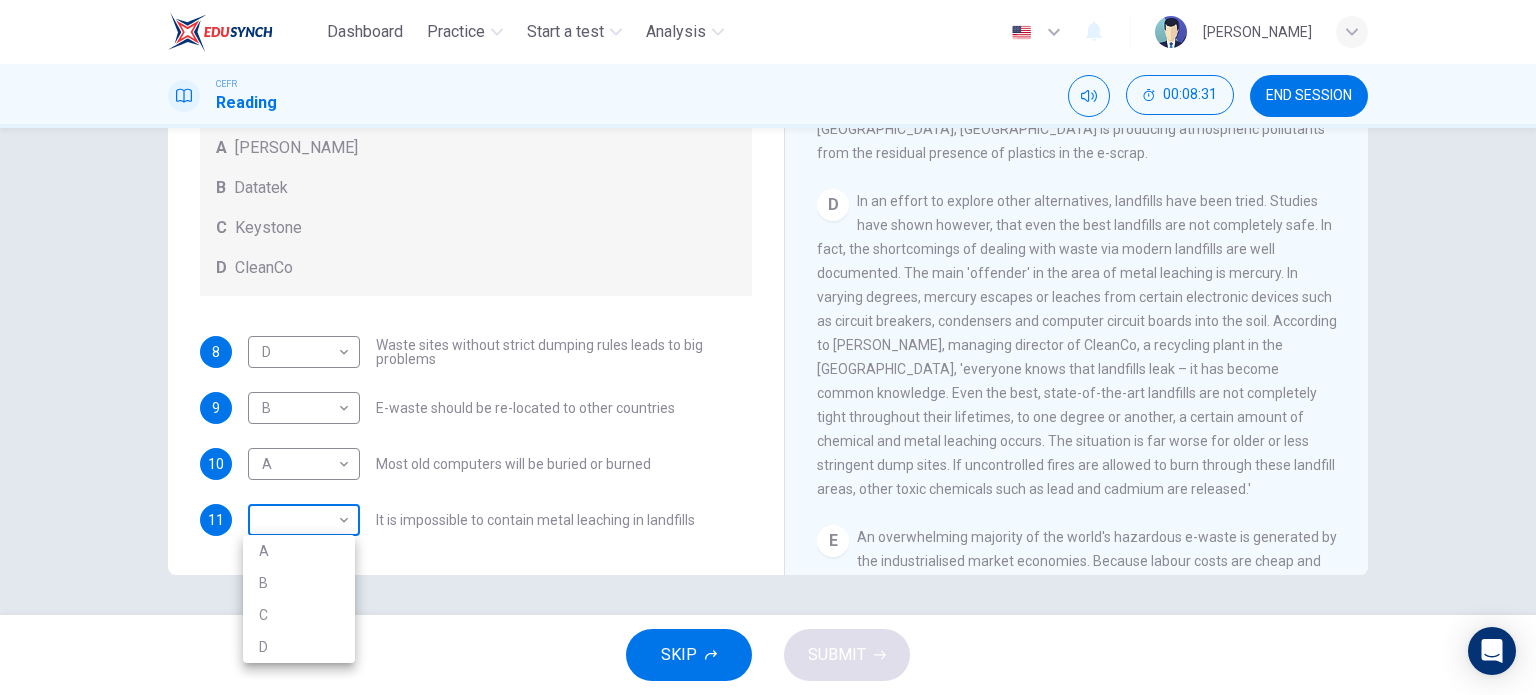 click on "Dashboard Practice Start a test Analysis English en ​ MUHAMMAD HANIS BIN ZAMRI CEFR Reading 00:08:31 END SESSION Questions 8 - 11 Look at the following list of statements and the list of
companies below.
Match each statement with the correct company. Write the correct letter A-D in the boxes below on your answer sheet.
NB  You may use any letter more than once. List of Companies A Noranda Smelter B Datatek C Keystone D CleanCo 8 D D ​ Waste sites without strict dumping rules leads to big problems 9 B B ​ E-waste should be re-located to other countries 10 A A ​ Most old computers will be buried or burned 11 ​ ​ It is impossible to contain metal leaching in landfills The Intense Rate of Change in the World CLICK TO ZOOM Click to Zoom A B C D E F G SKIP SUBMIT EduSynch - Online Language Proficiency Testing
Dashboard Practice Start a test Analysis Notifications © Copyright  2025 A B C D" at bounding box center (768, 347) 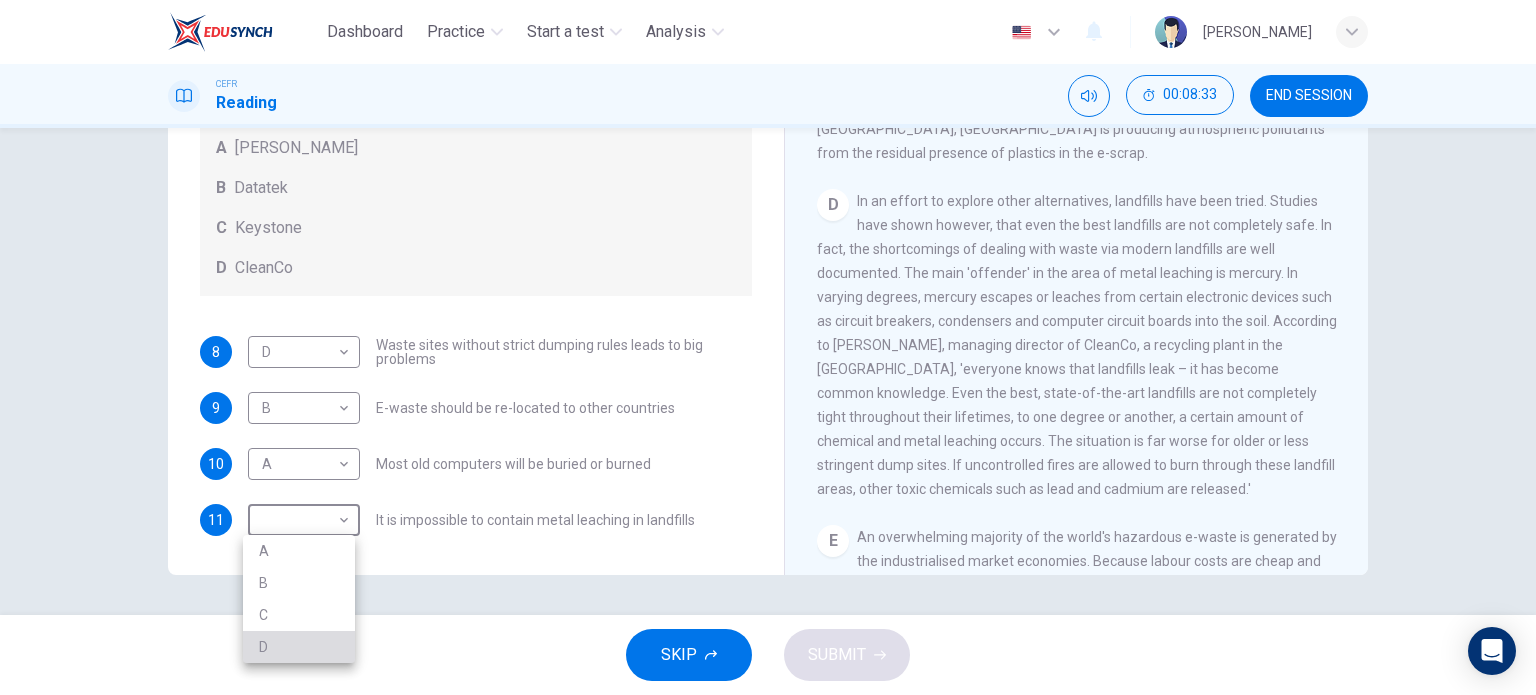 click on "D" at bounding box center [299, 647] 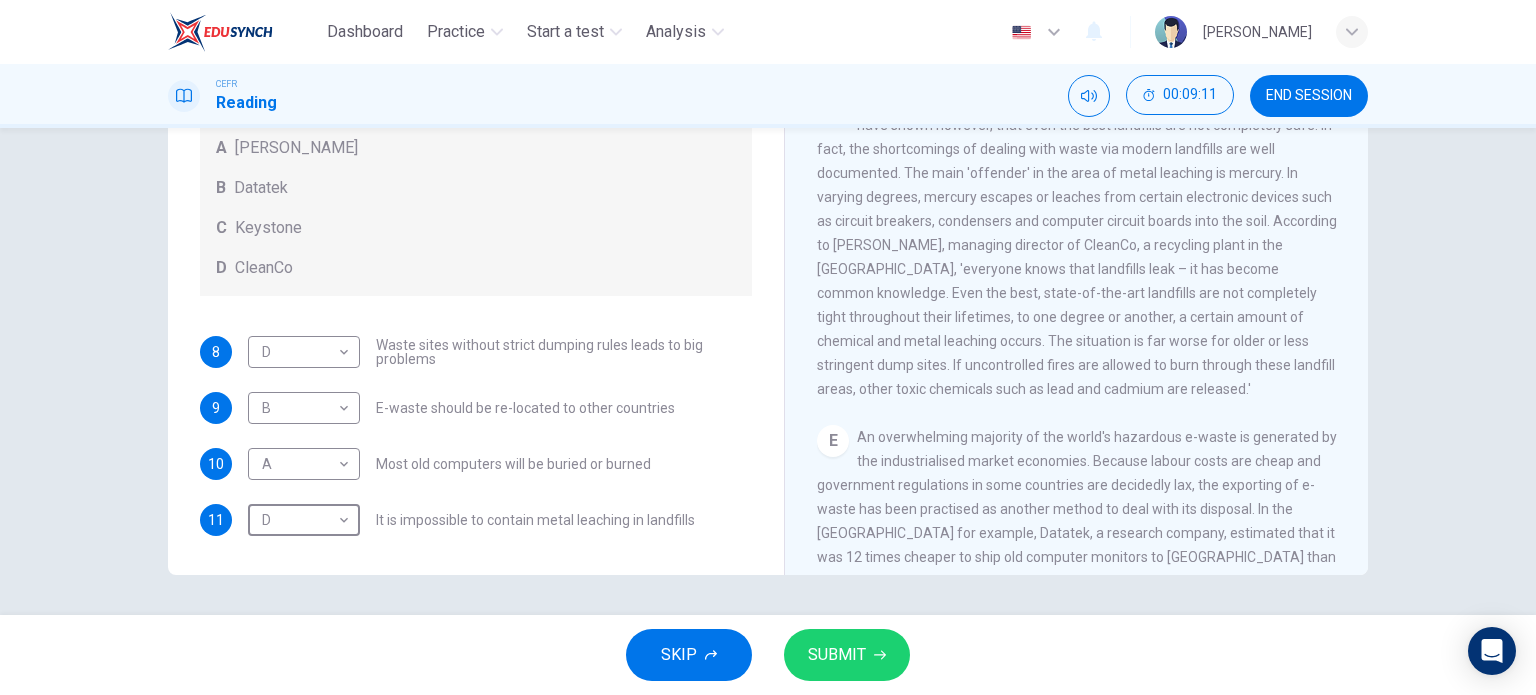 scroll, scrollTop: 1016, scrollLeft: 0, axis: vertical 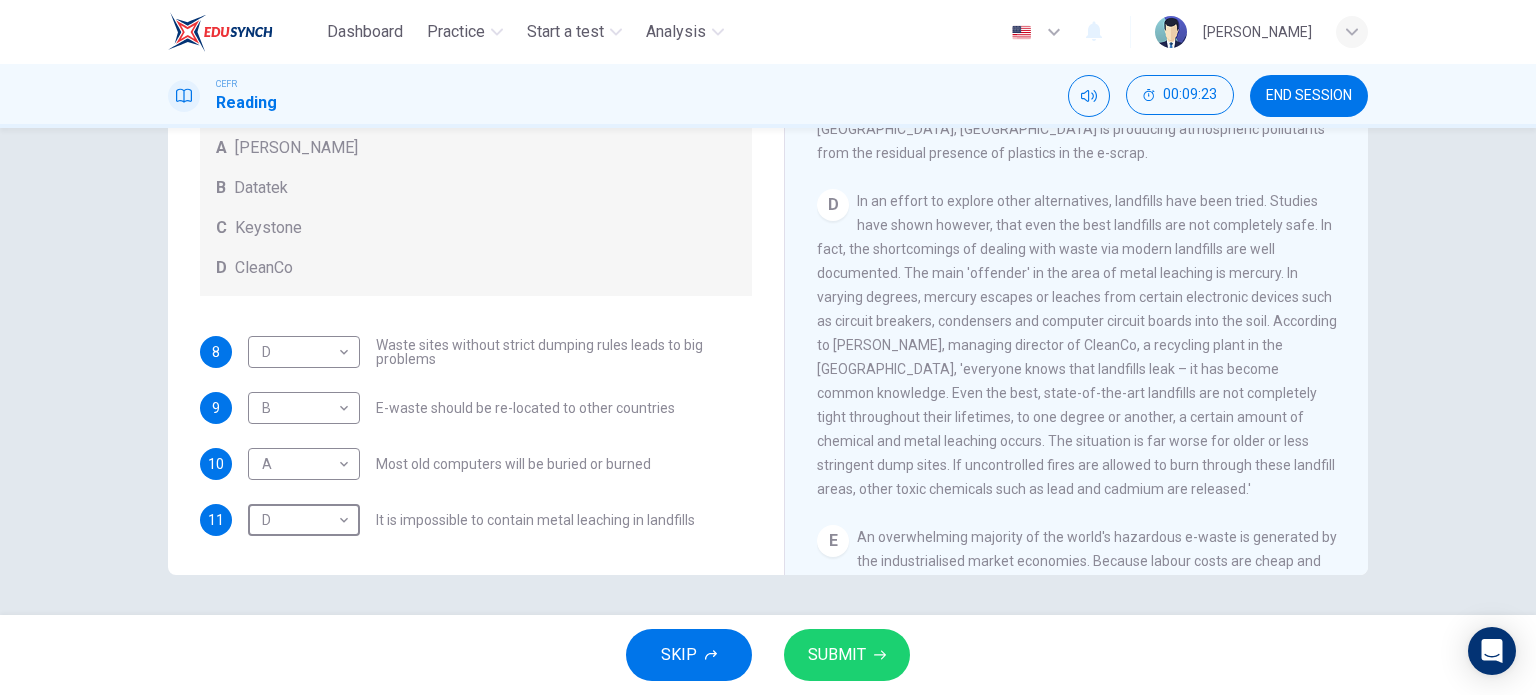 click on "SUBMIT" at bounding box center [837, 655] 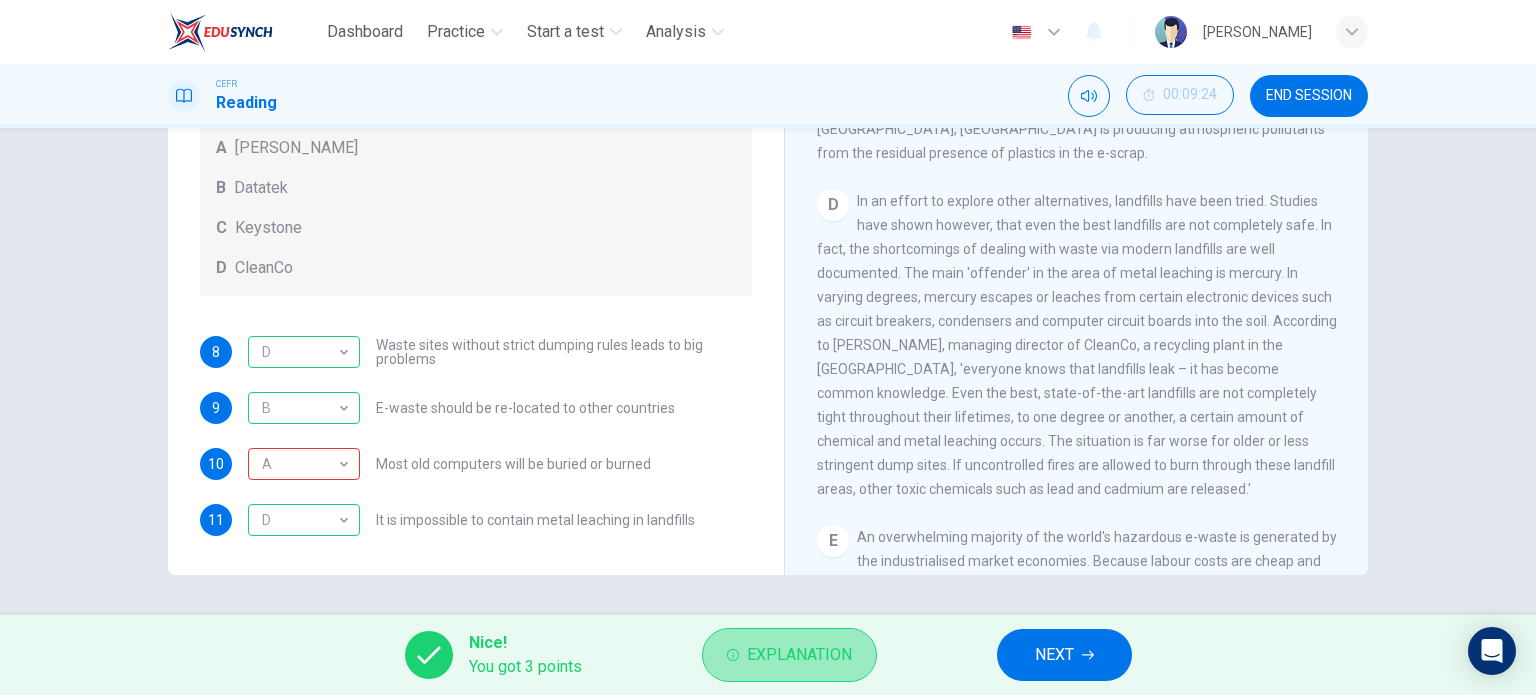 click on "Explanation" at bounding box center (799, 655) 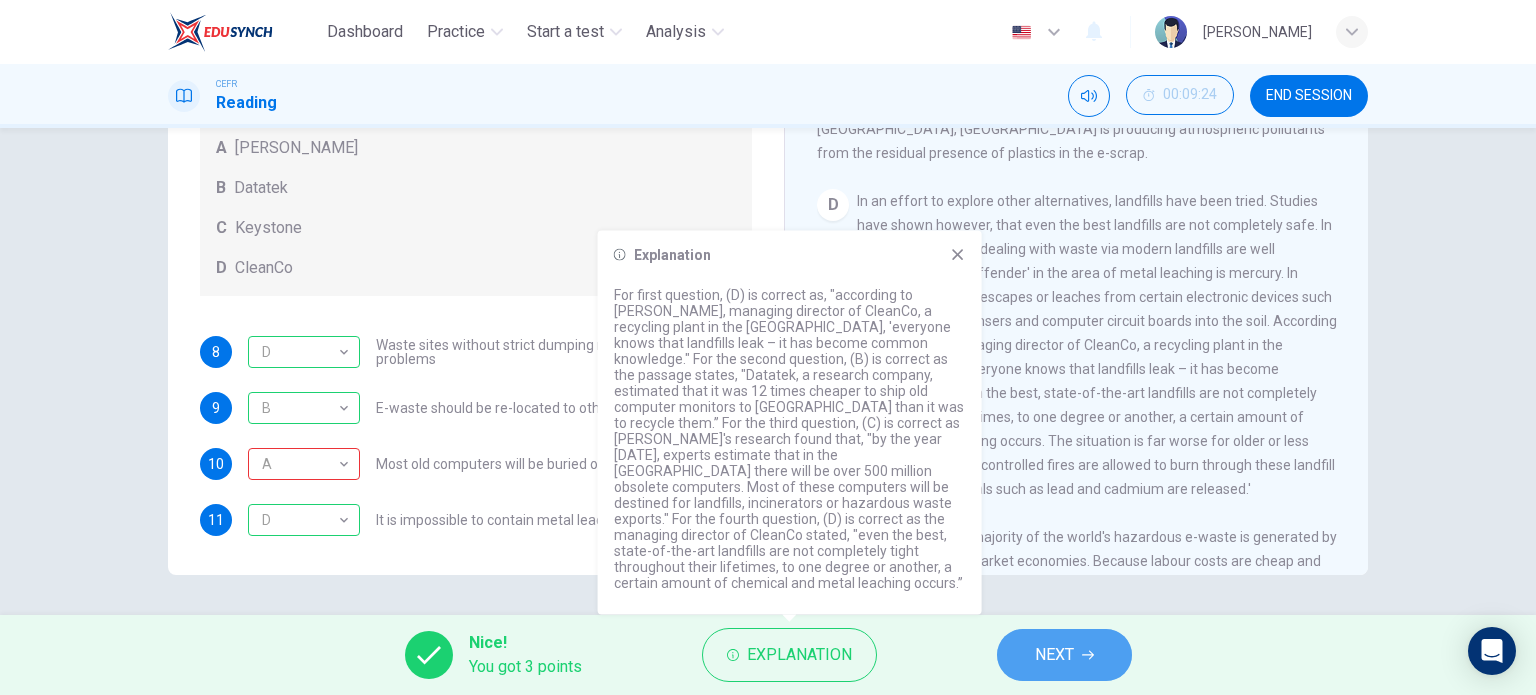 click on "NEXT" at bounding box center [1064, 655] 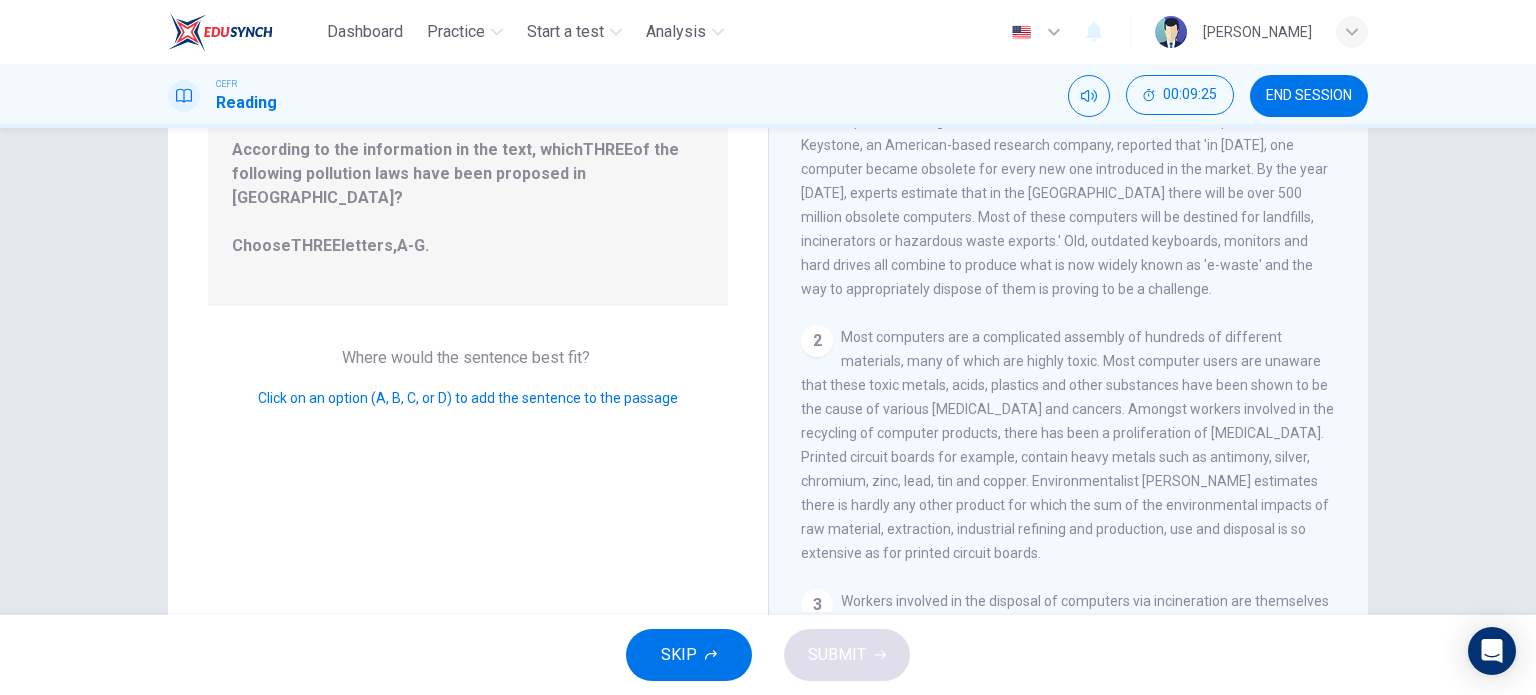 scroll, scrollTop: 88, scrollLeft: 0, axis: vertical 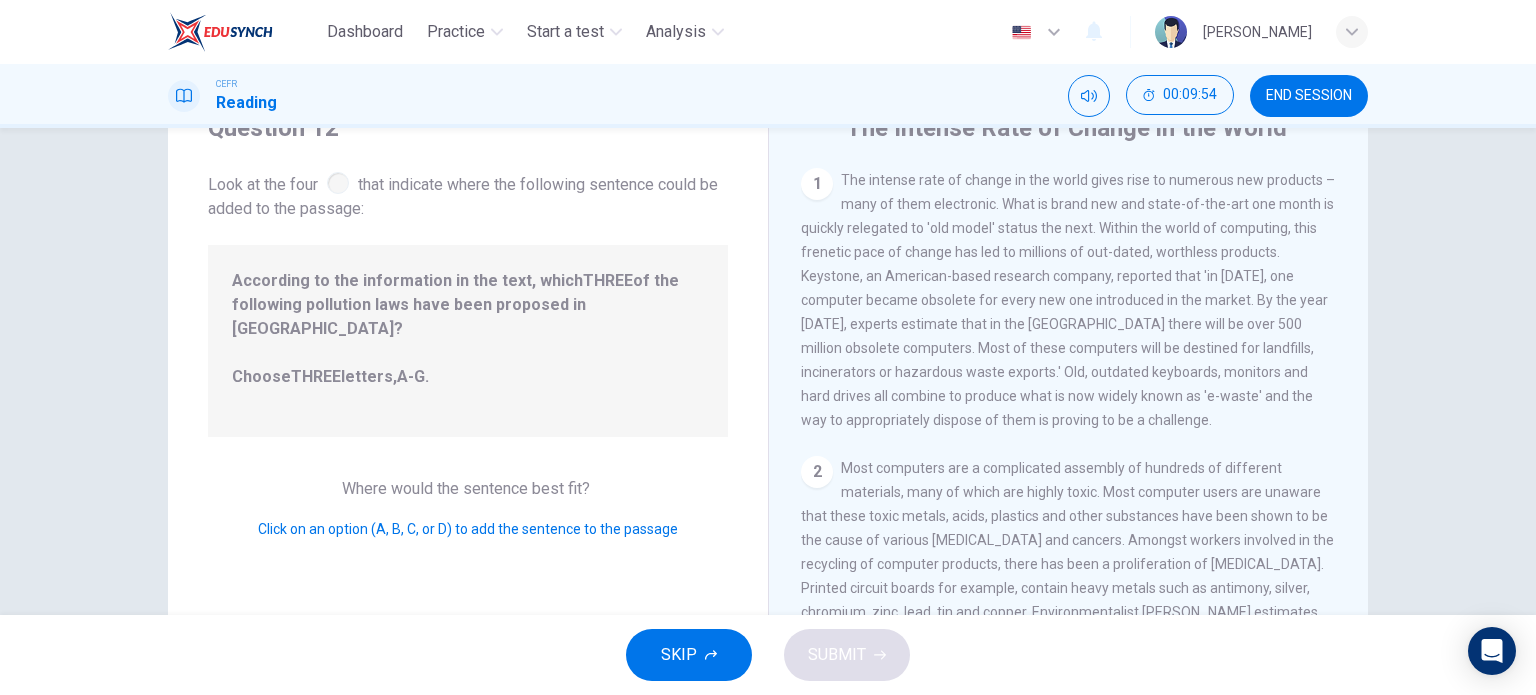click on "Click on an option (A, B, C, or D) to add the sentence to the passage" at bounding box center (468, 529) 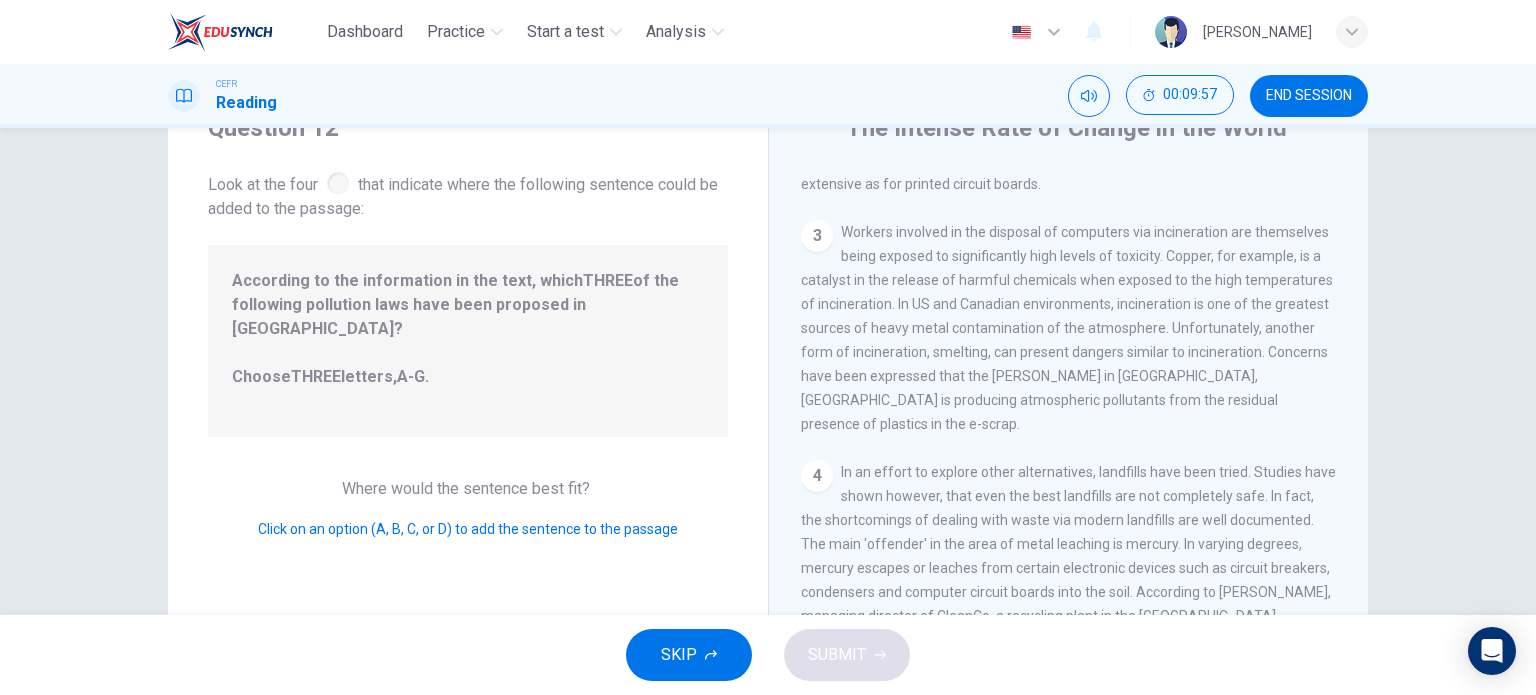 scroll, scrollTop: 0, scrollLeft: 0, axis: both 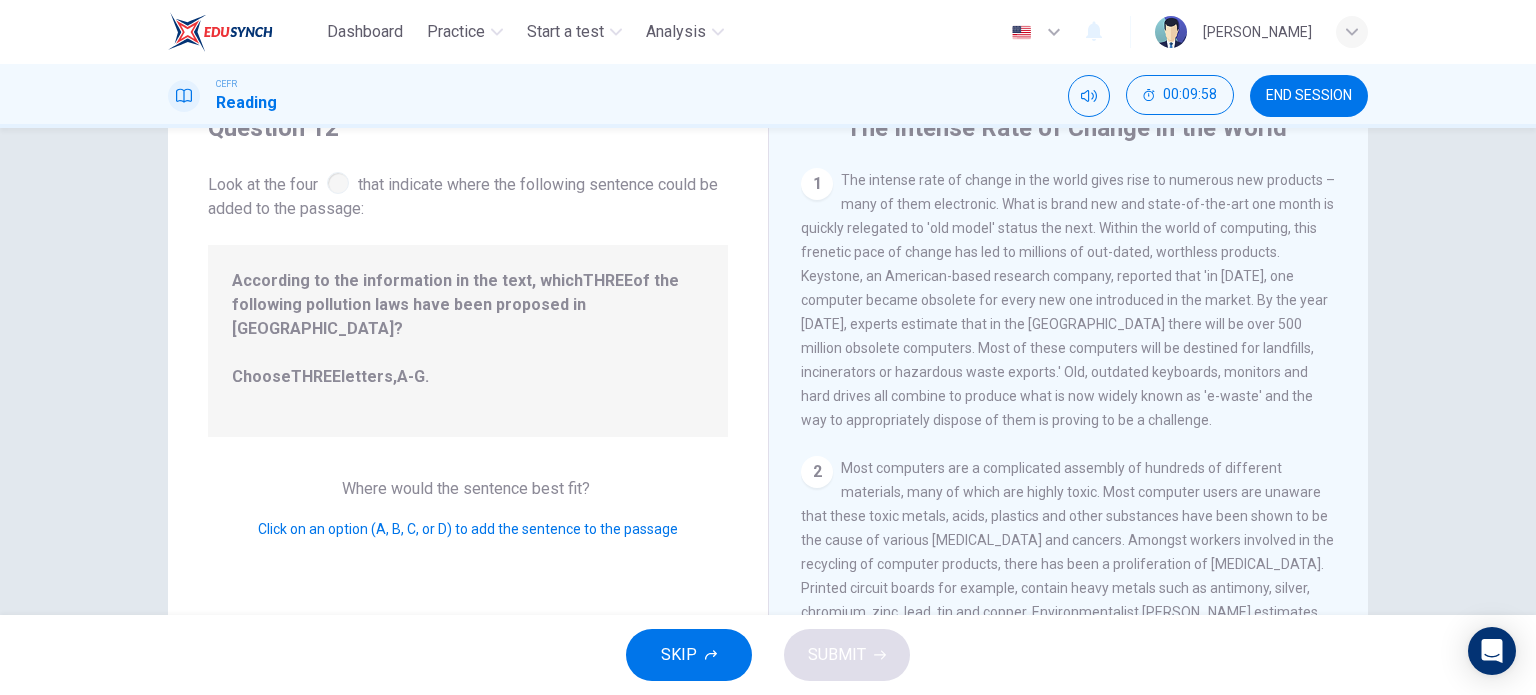 drag, startPoint x: 336, startPoint y: 188, endPoint x: 700, endPoint y: 273, distance: 373.79272 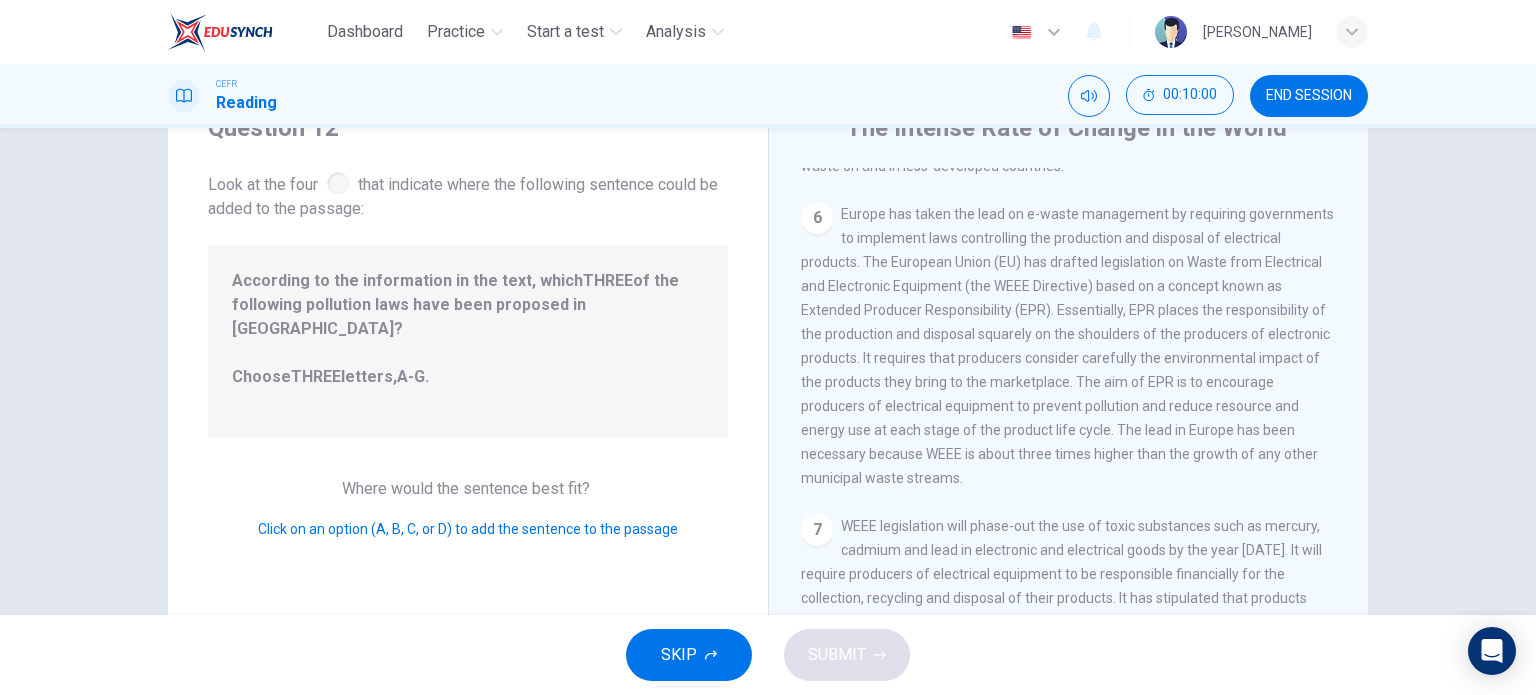 scroll, scrollTop: 1452, scrollLeft: 0, axis: vertical 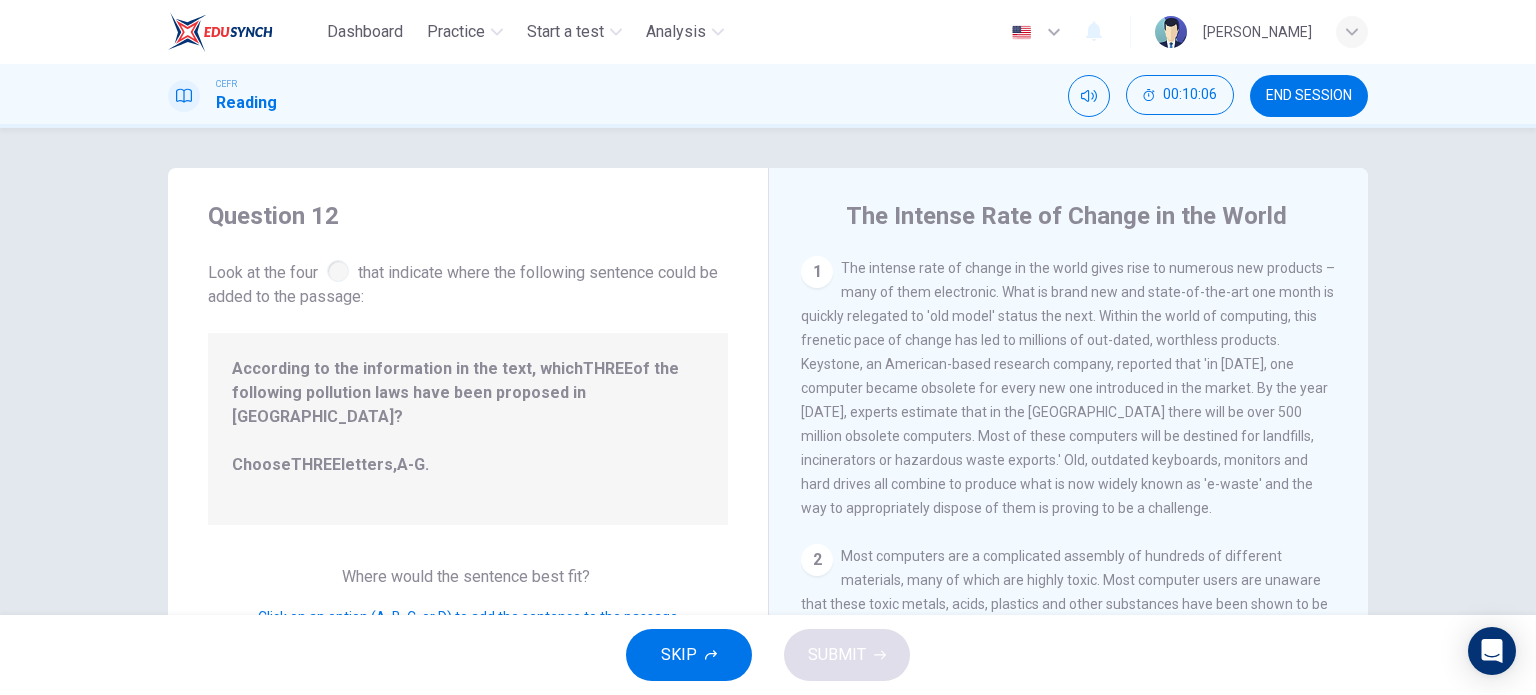 click at bounding box center (338, 271) 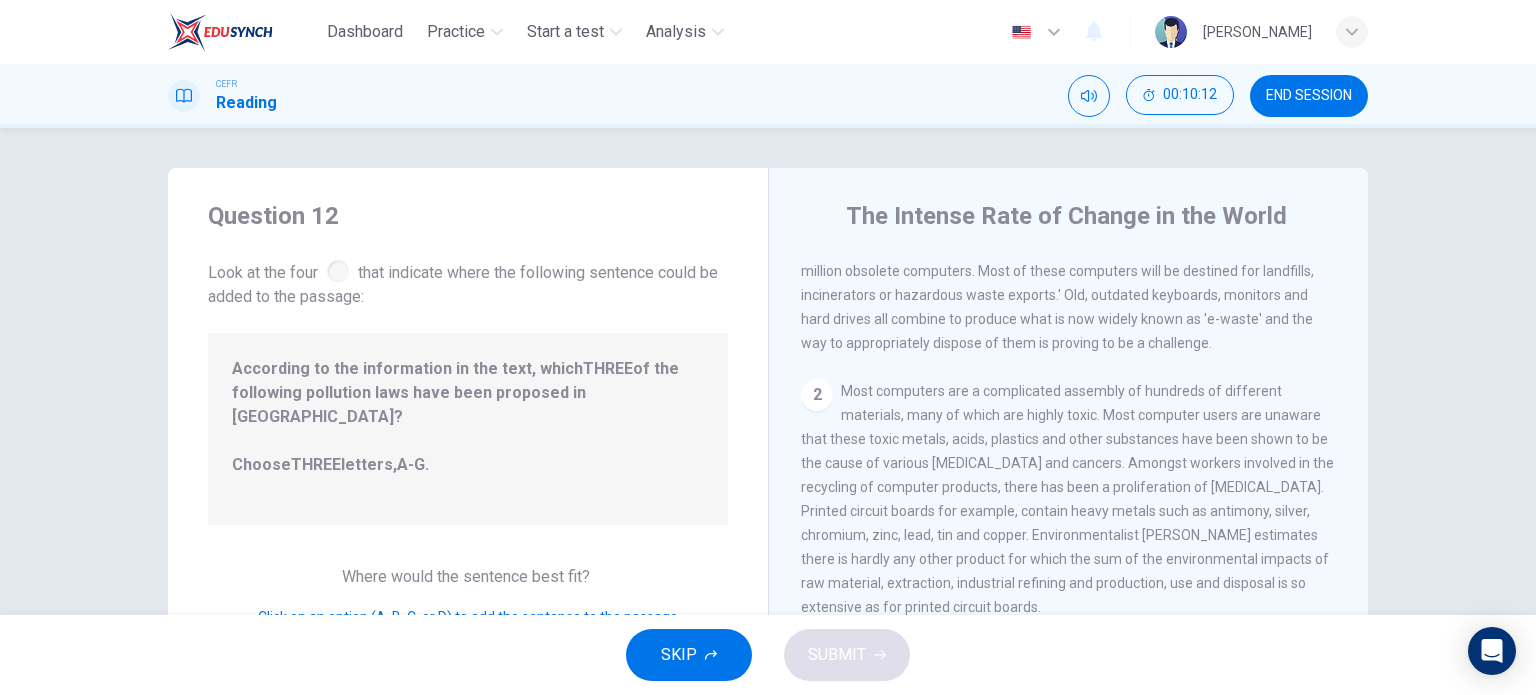 scroll, scrollTop: 200, scrollLeft: 0, axis: vertical 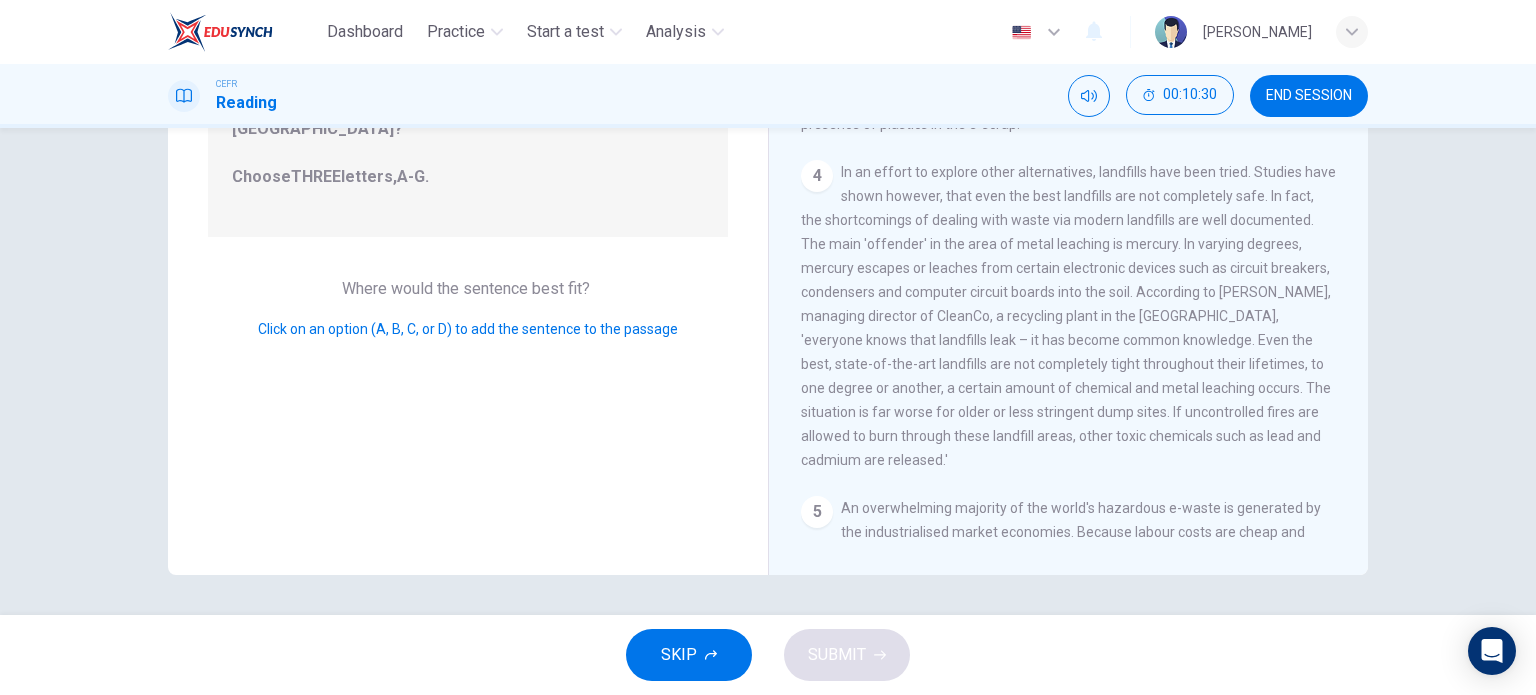 drag, startPoint x: 414, startPoint y: 451, endPoint x: 428, endPoint y: 454, distance: 14.3178215 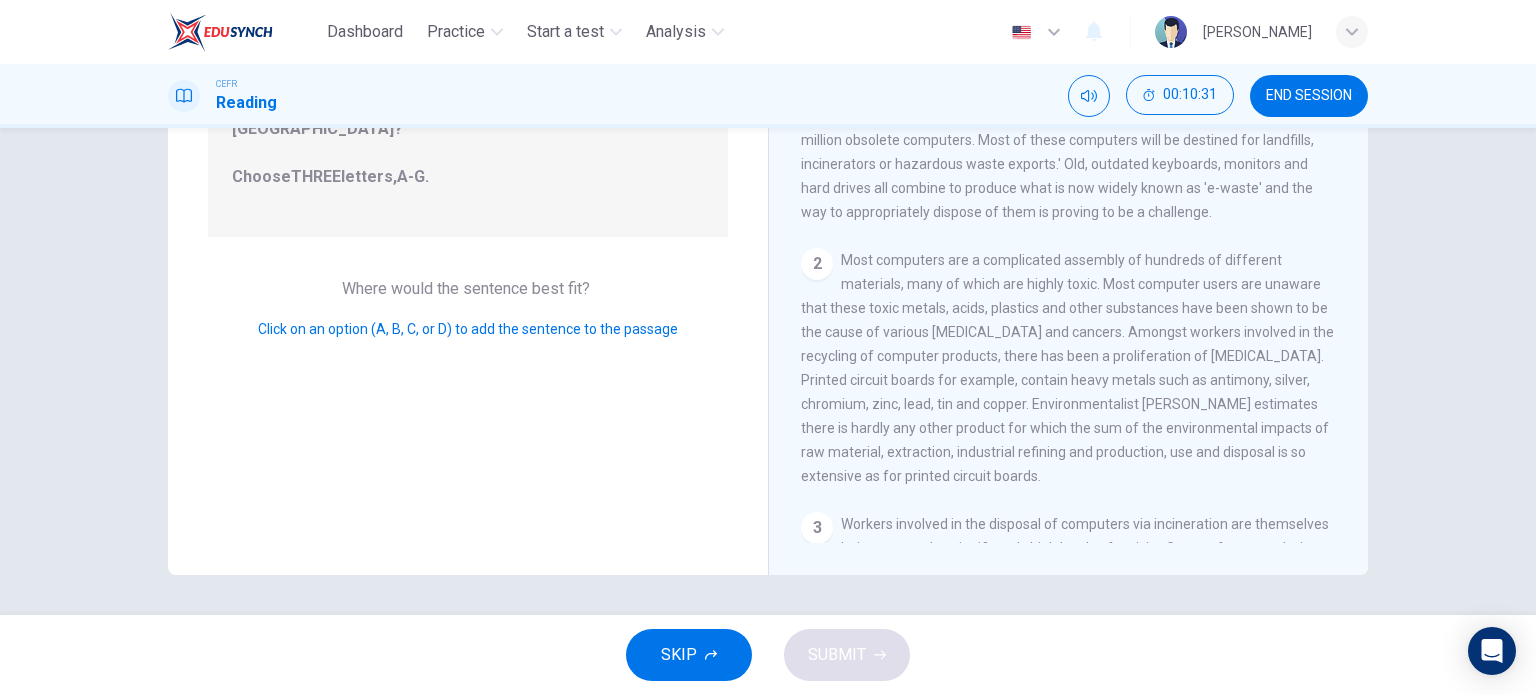 scroll, scrollTop: 0, scrollLeft: 0, axis: both 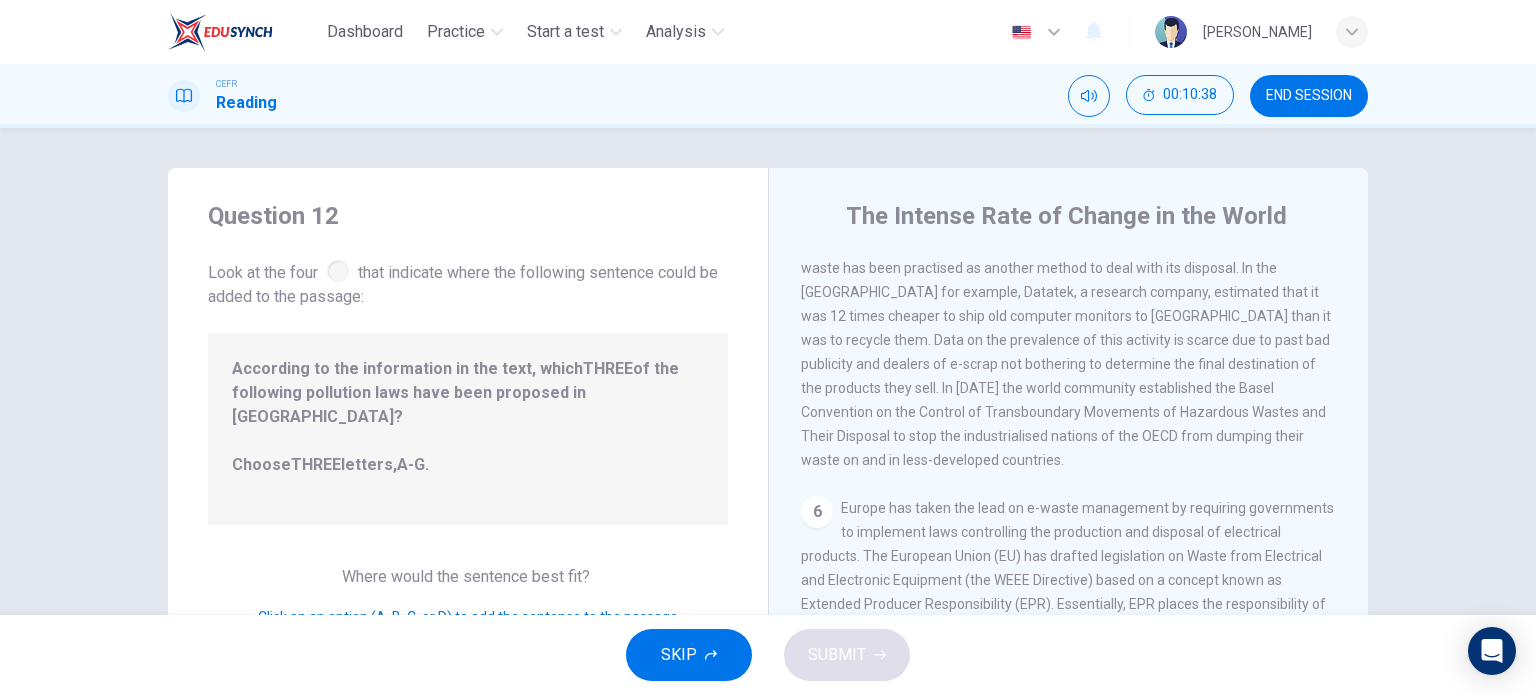drag, startPoint x: 801, startPoint y: 513, endPoint x: 812, endPoint y: 514, distance: 11.045361 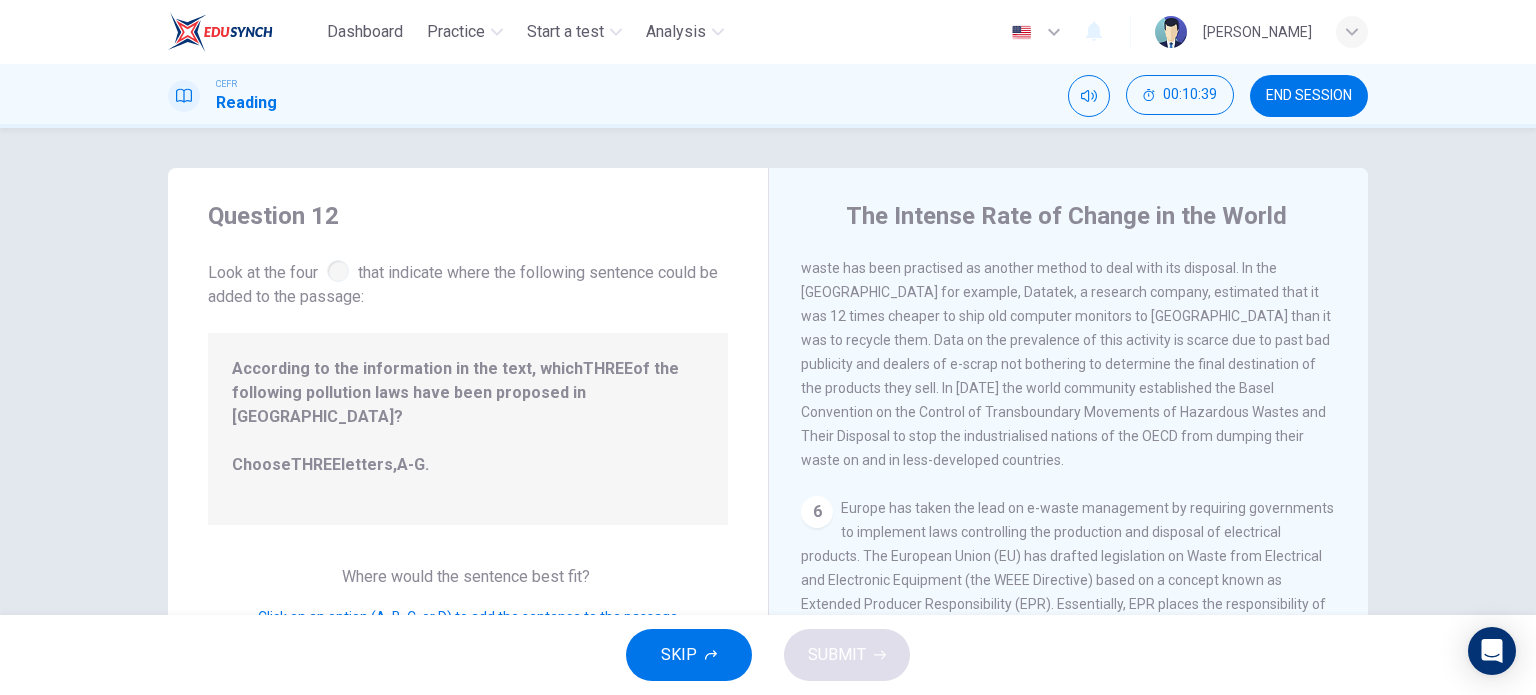 drag, startPoint x: 999, startPoint y: 563, endPoint x: 1042, endPoint y: 471, distance: 101.55294 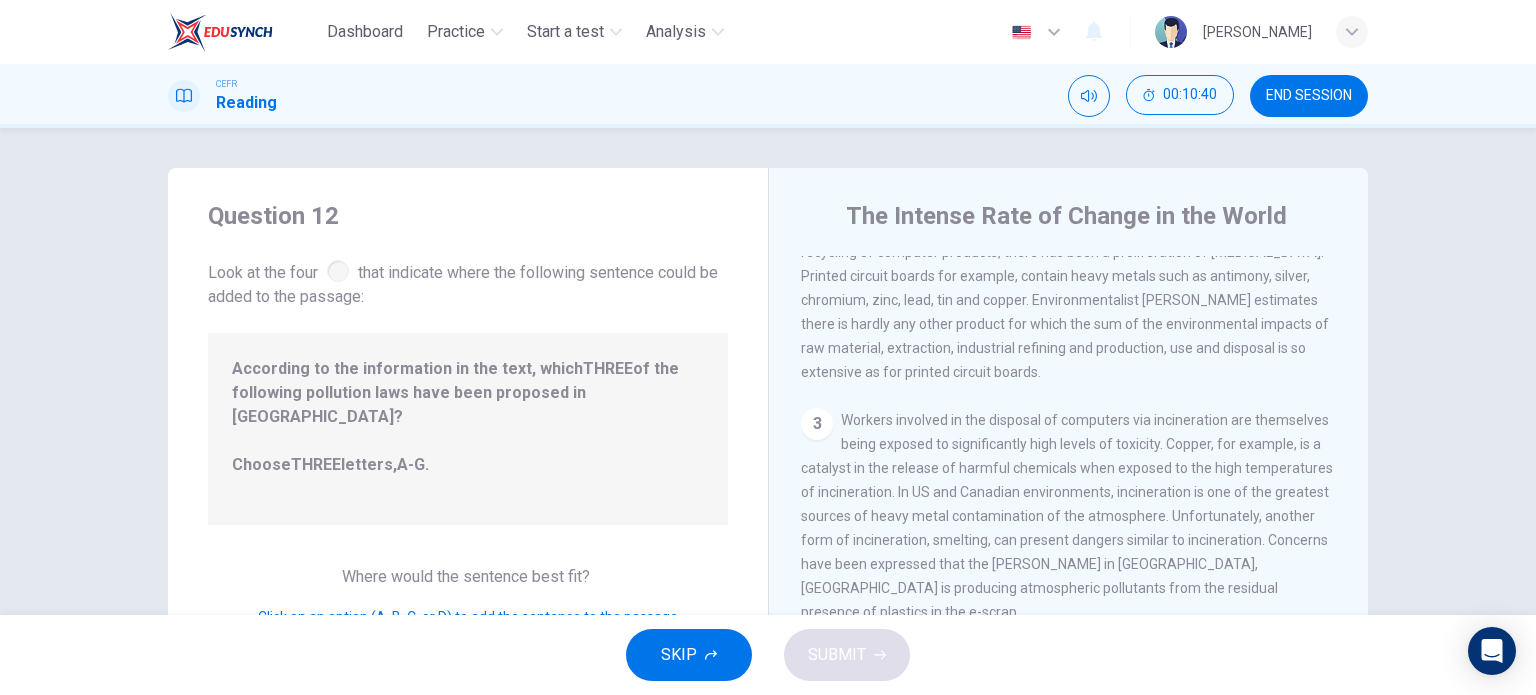 scroll, scrollTop: 0, scrollLeft: 0, axis: both 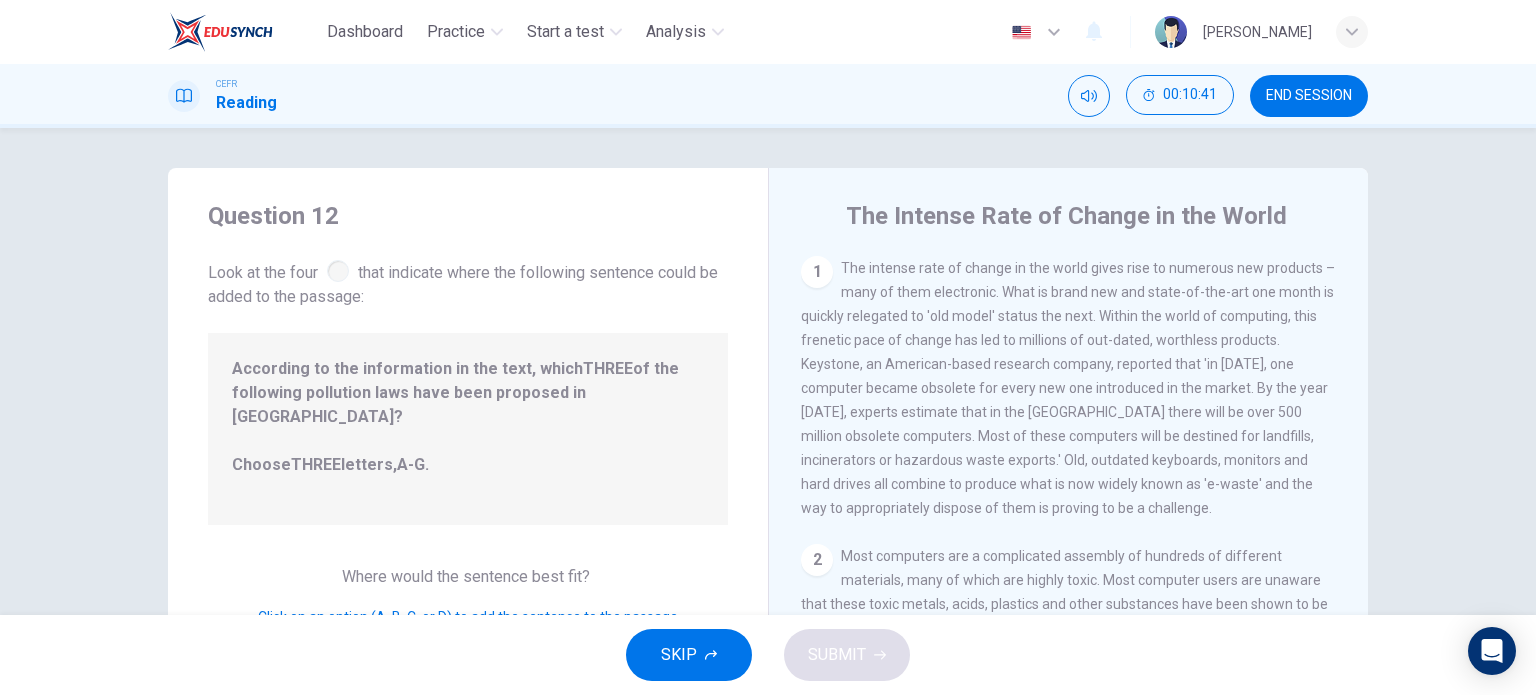 click on "According to the information in the text, which  THREE  of the following pollution laws have been proposed in Europe? Choose  THREE  letters,  A-G ." at bounding box center (468, 429) 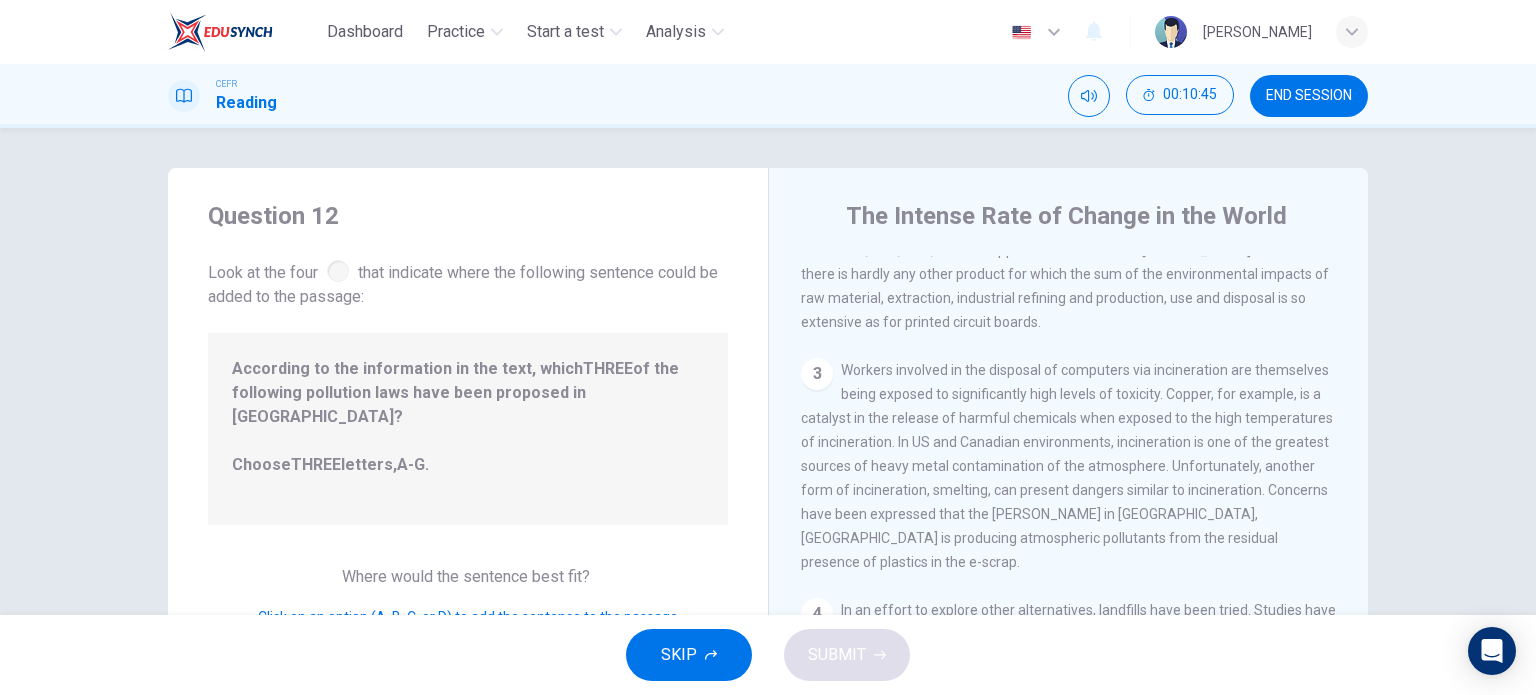 scroll, scrollTop: 500, scrollLeft: 0, axis: vertical 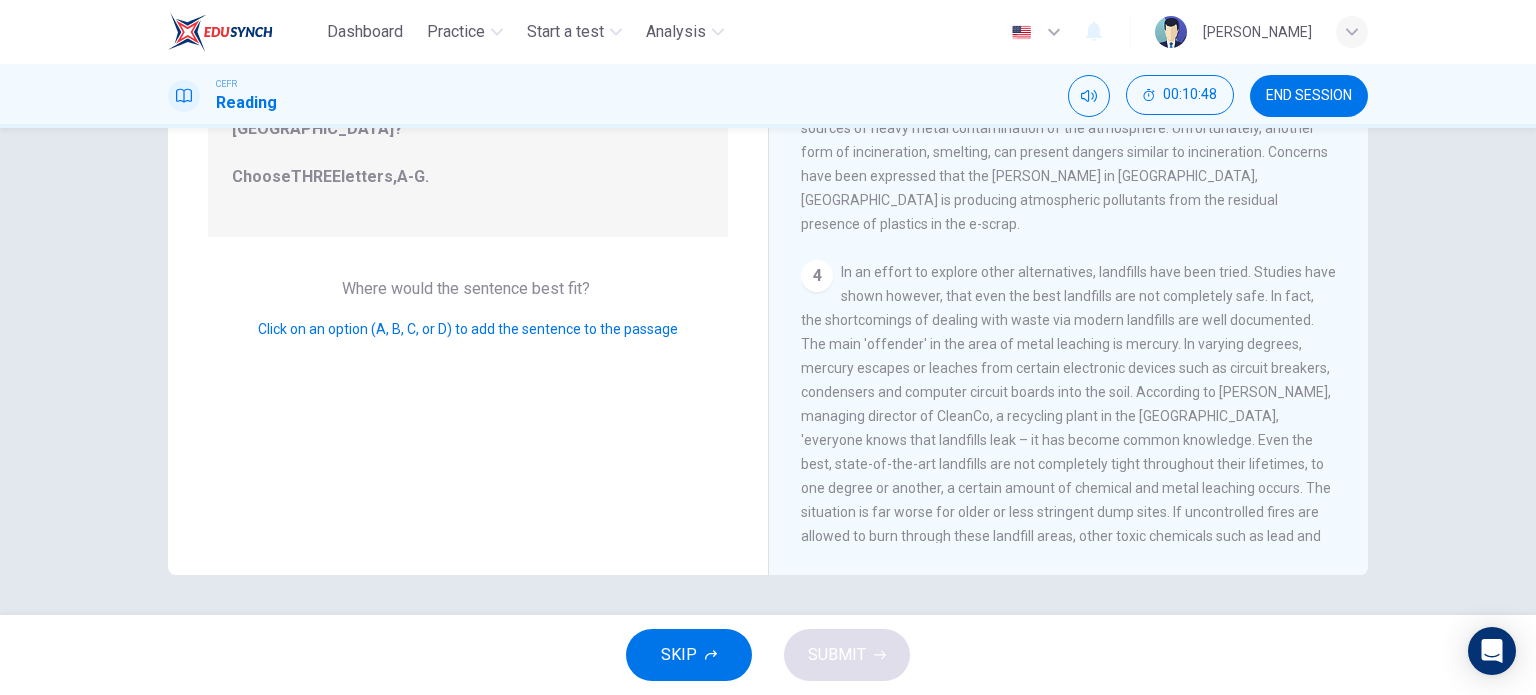 click on "SKIP" at bounding box center [679, 655] 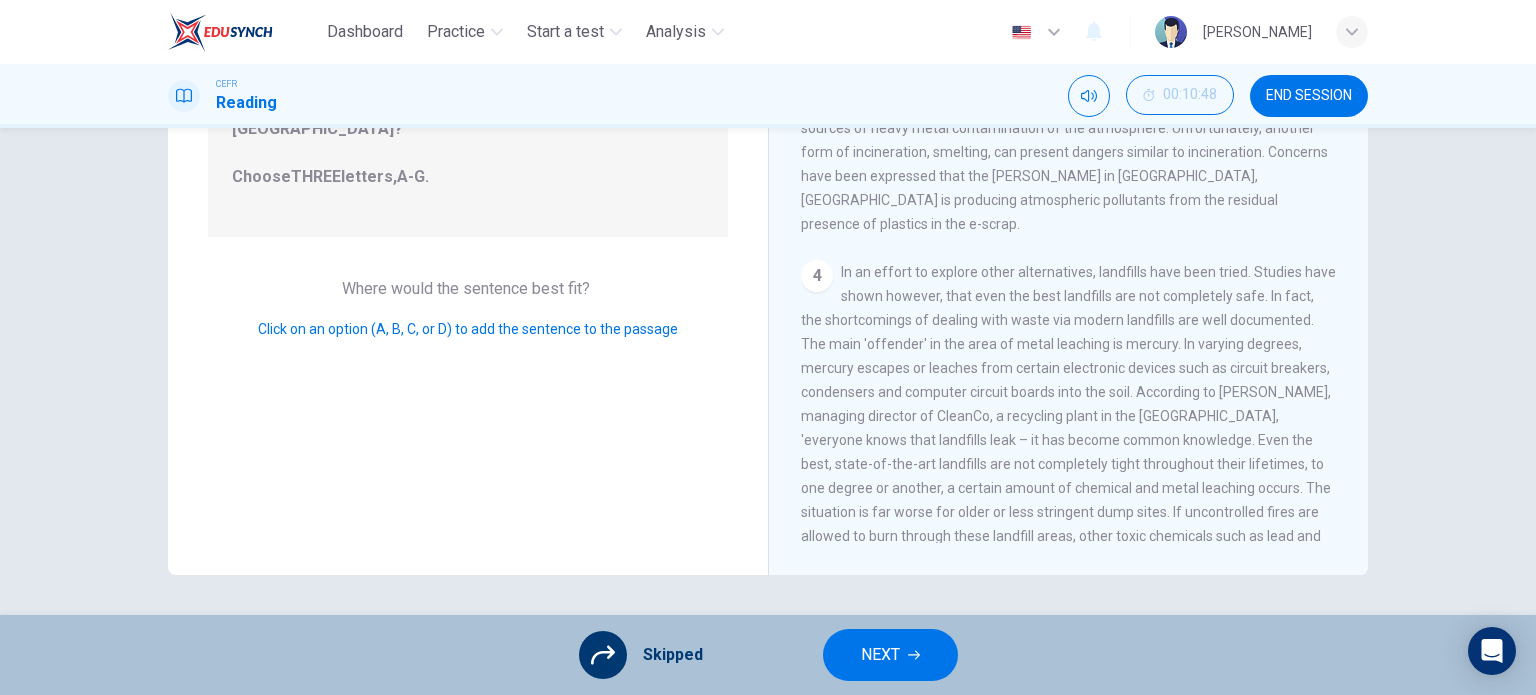 click on "NEXT" at bounding box center [880, 655] 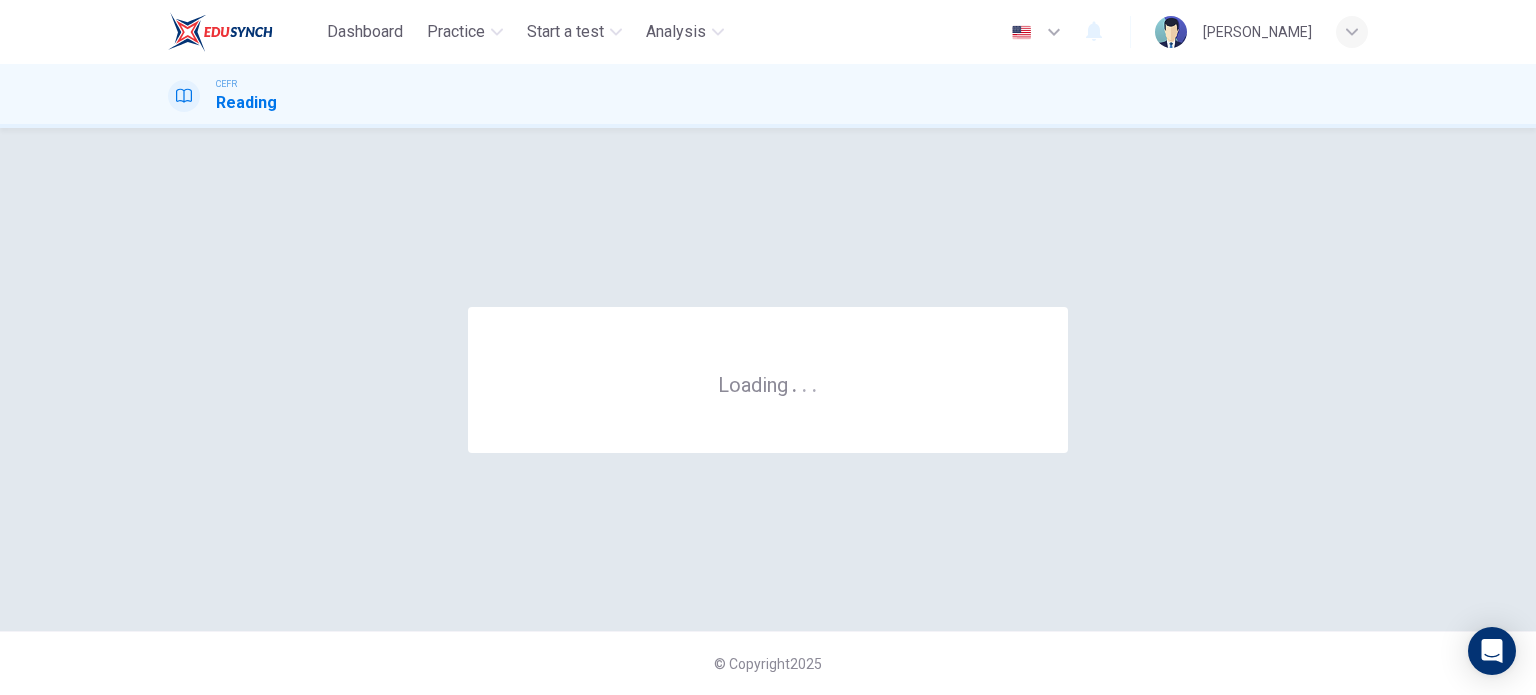 scroll, scrollTop: 0, scrollLeft: 0, axis: both 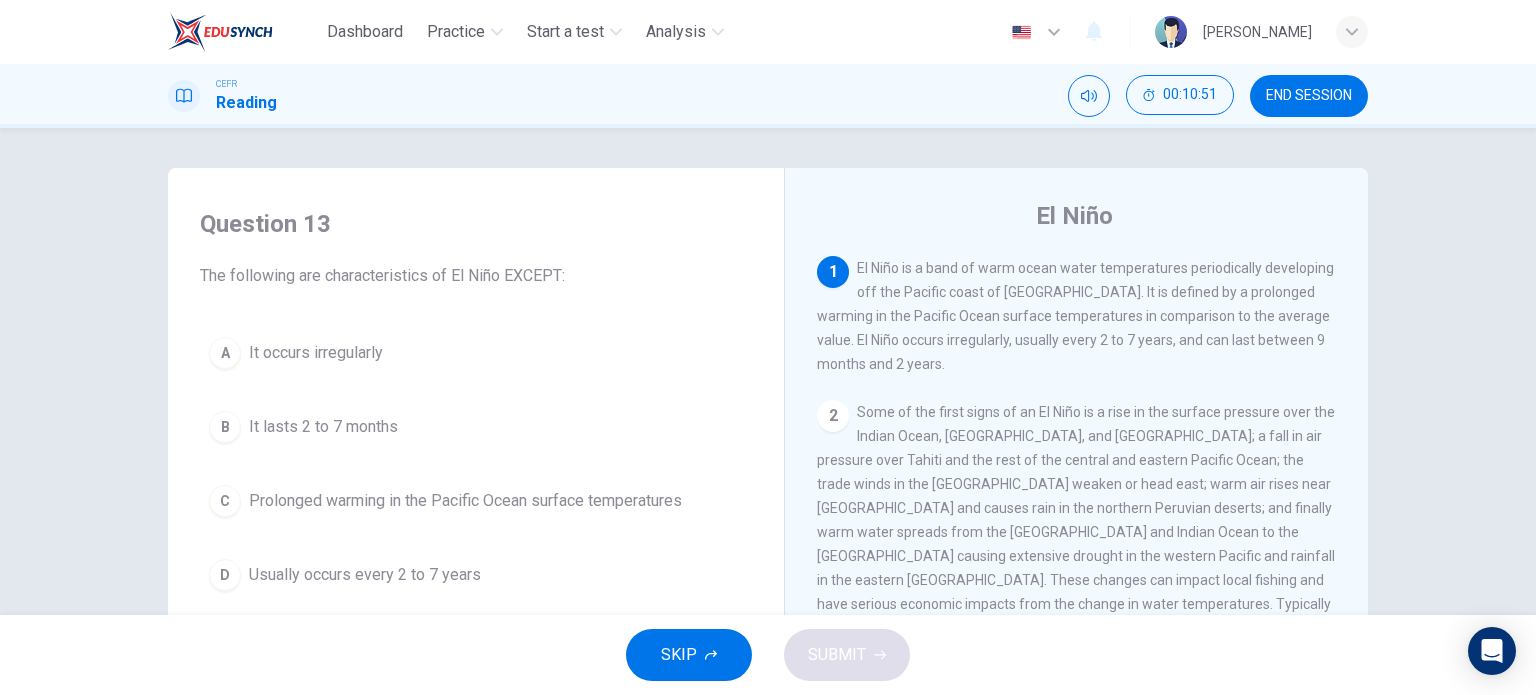 click on "END SESSION" at bounding box center (1309, 96) 